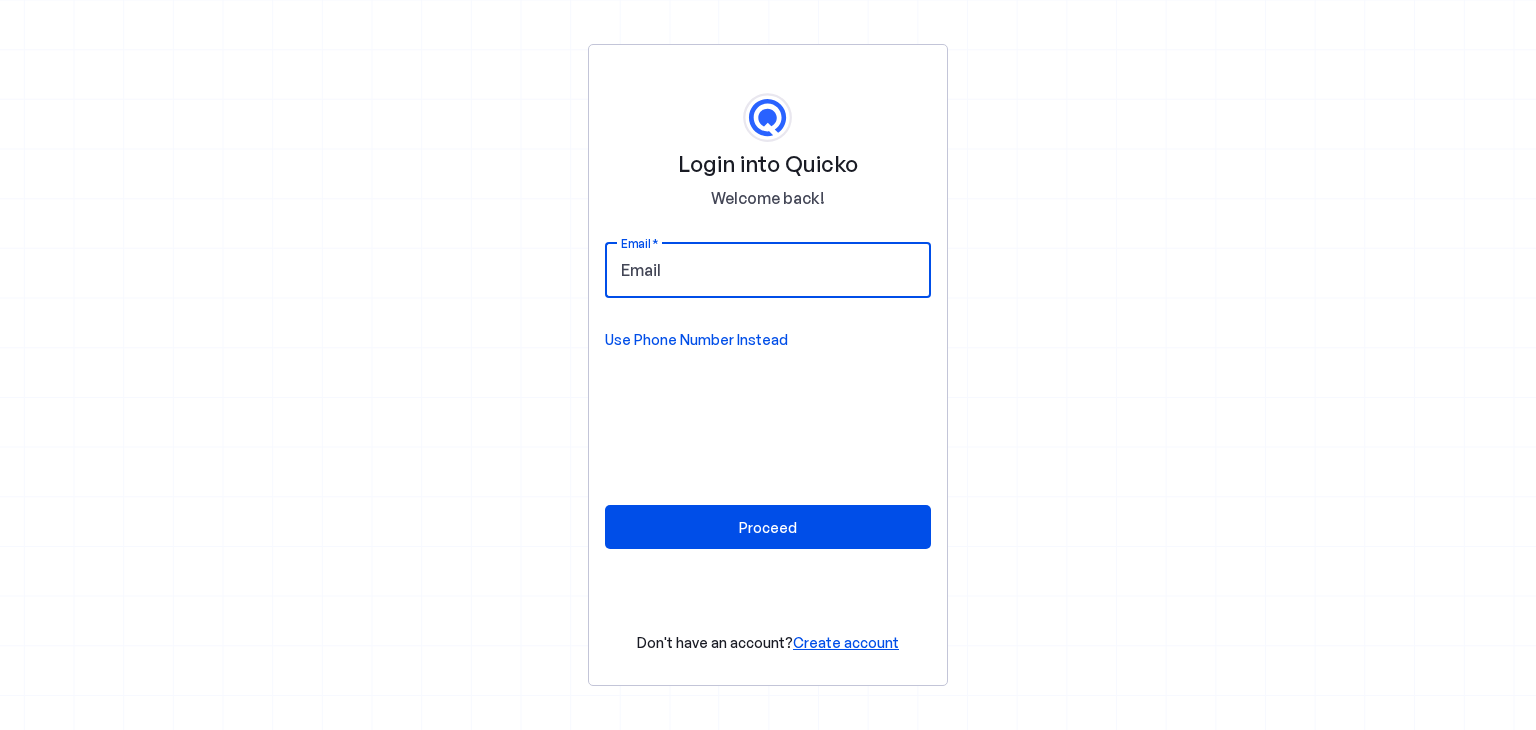 click on "Email" at bounding box center (768, 270) 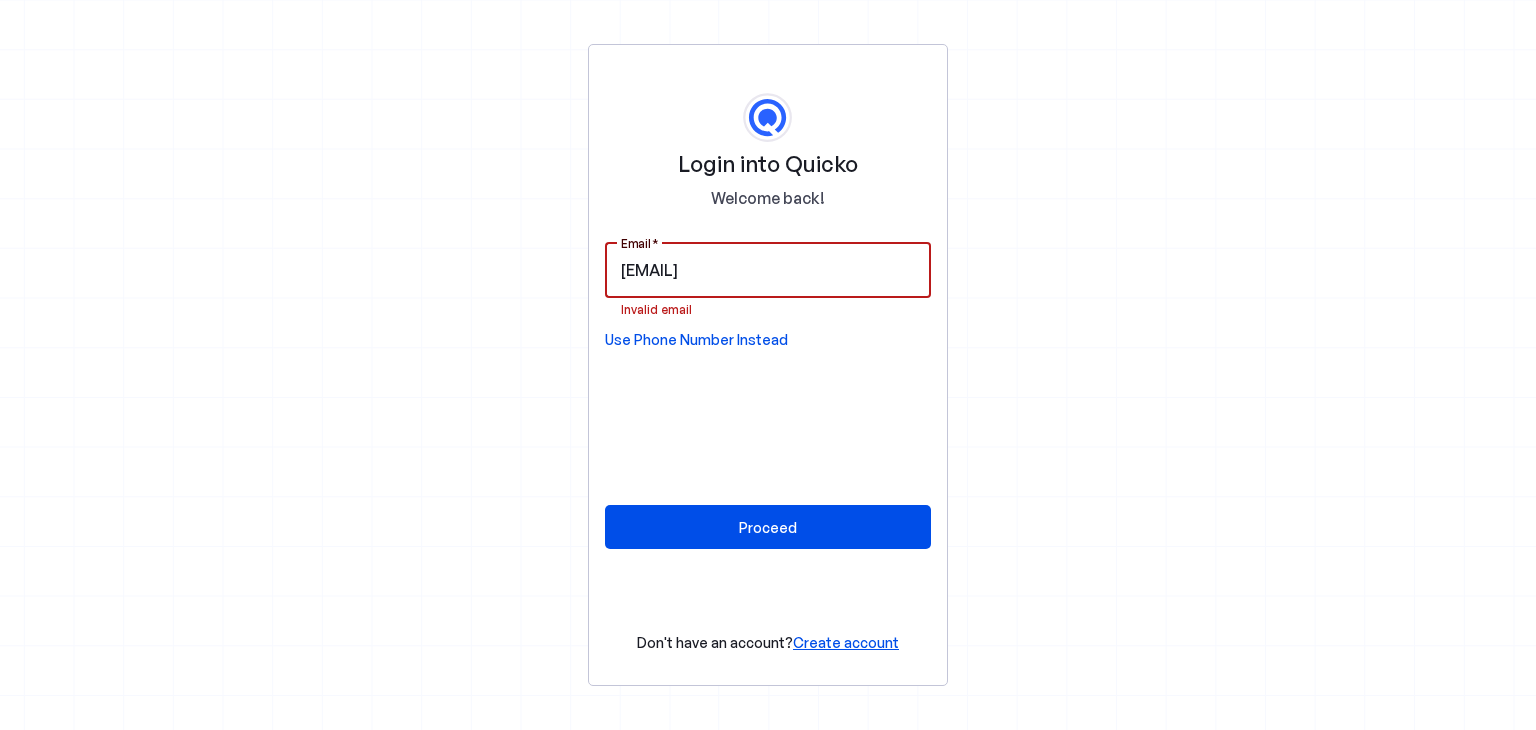click on "singhmaya4245aaaaa2gmail.com" at bounding box center [768, 270] 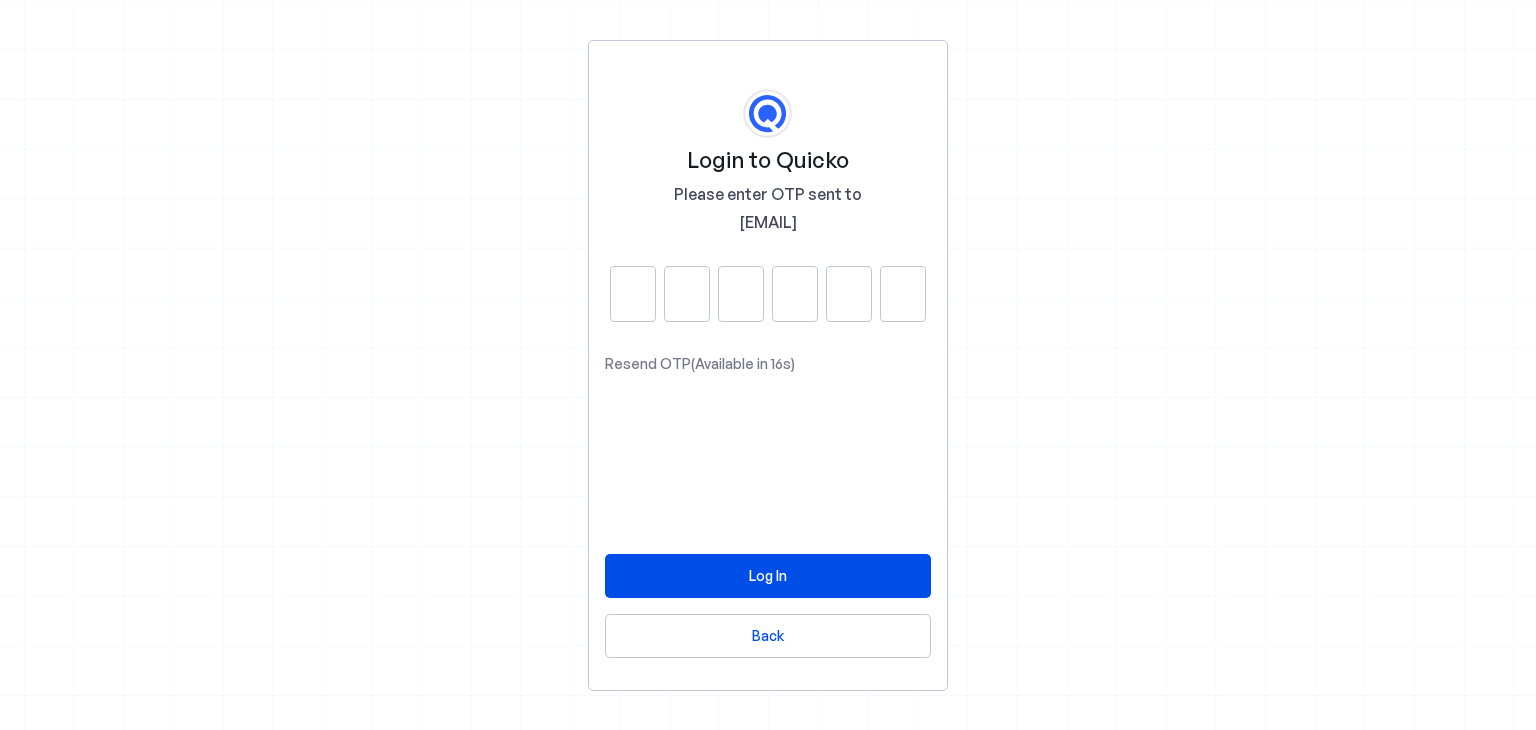 click at bounding box center (633, 294) 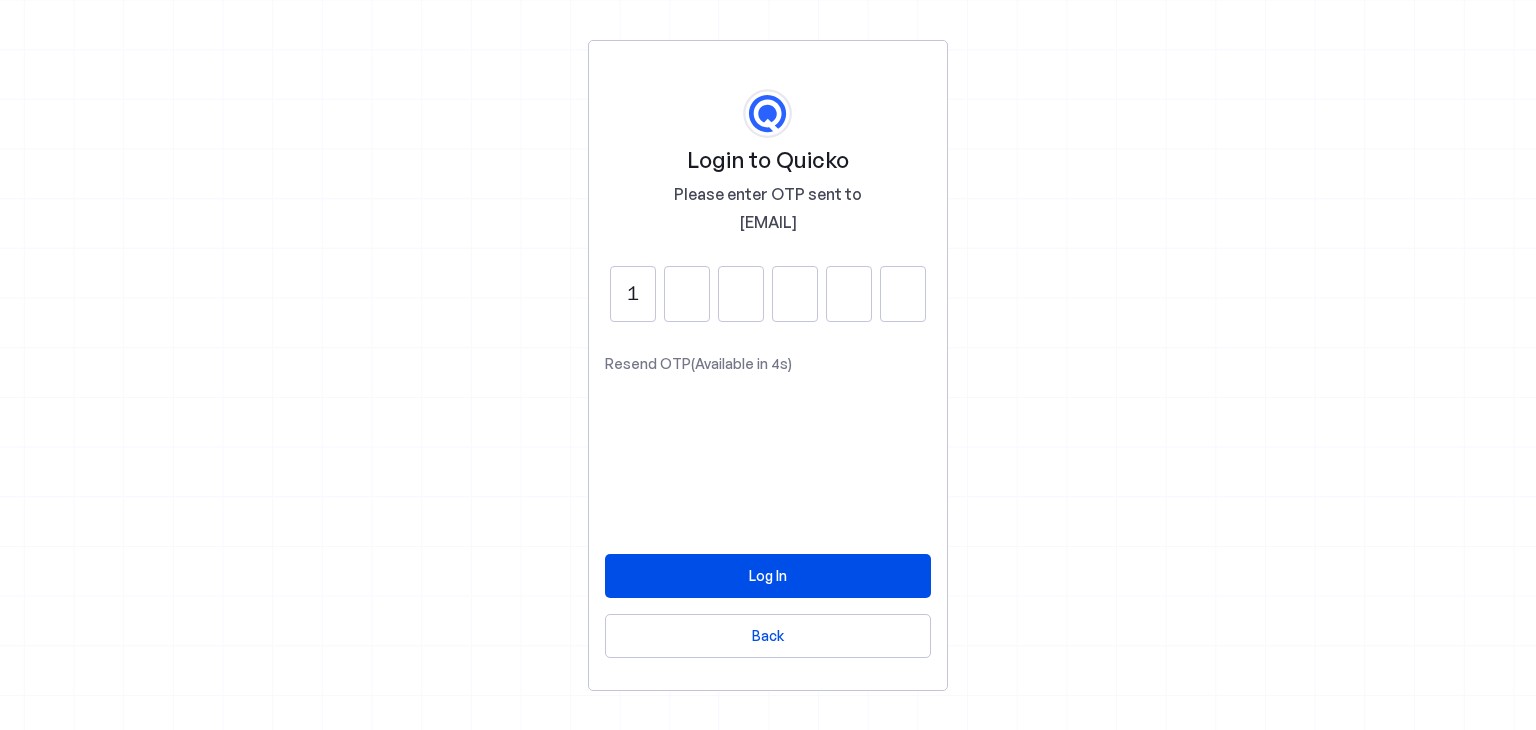 type on "1" 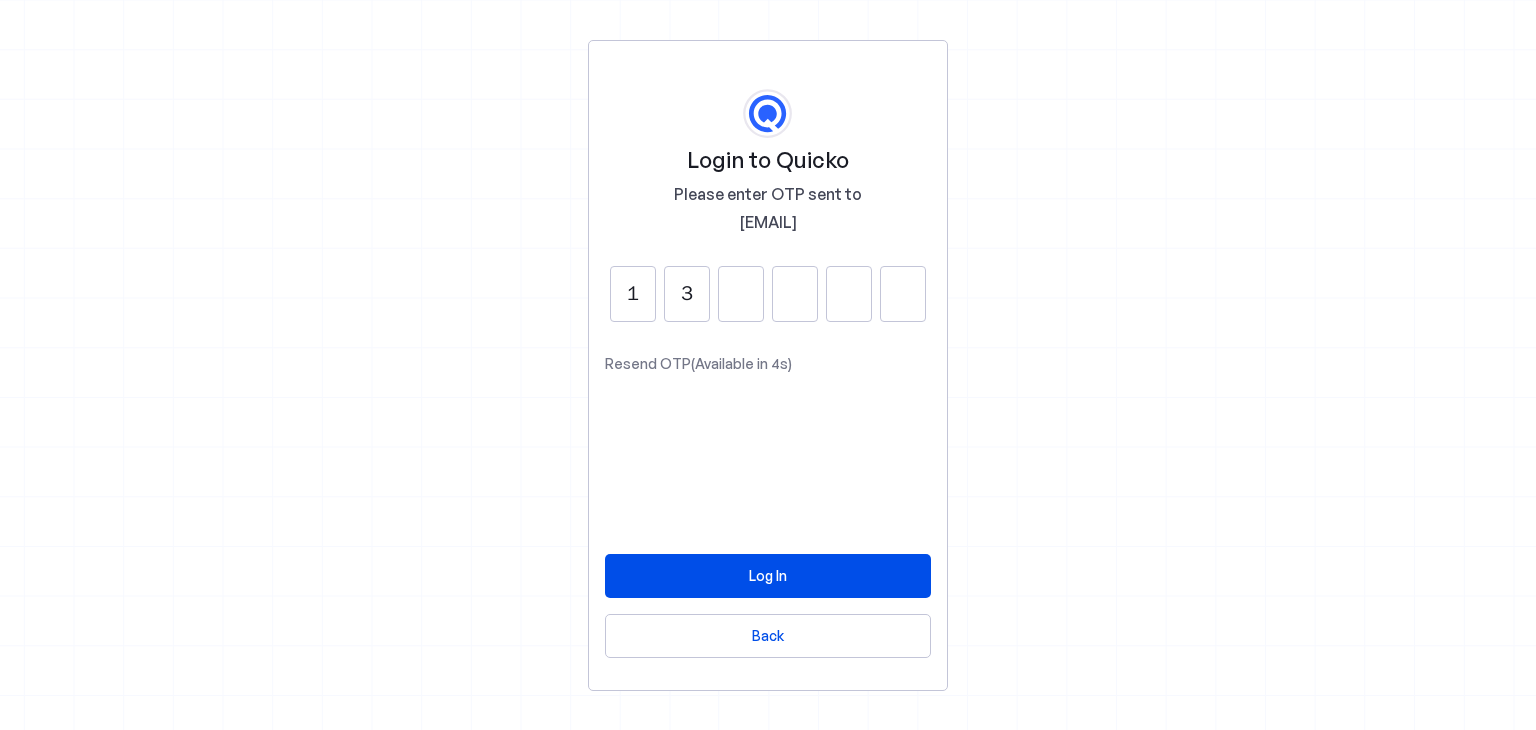 type on "3" 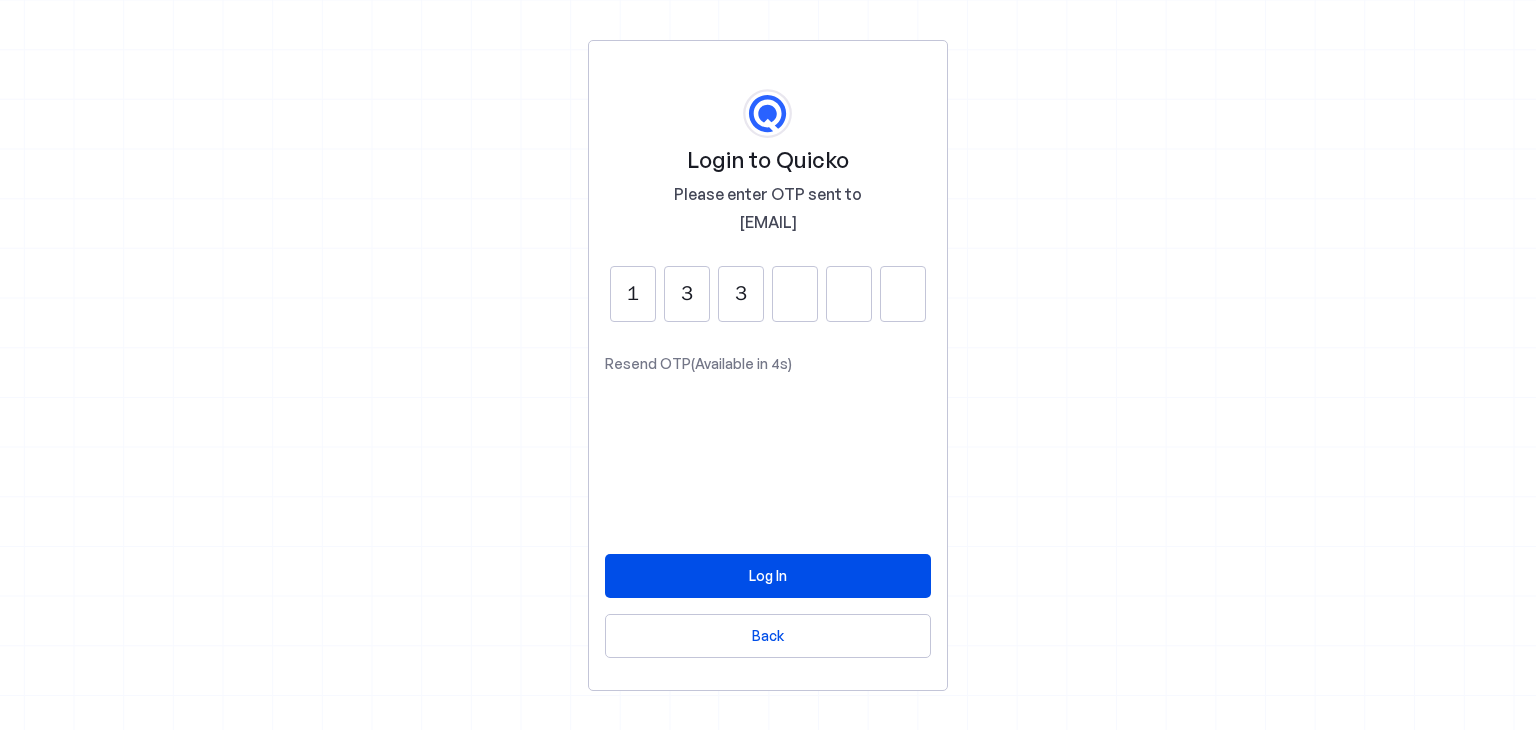 type on "3" 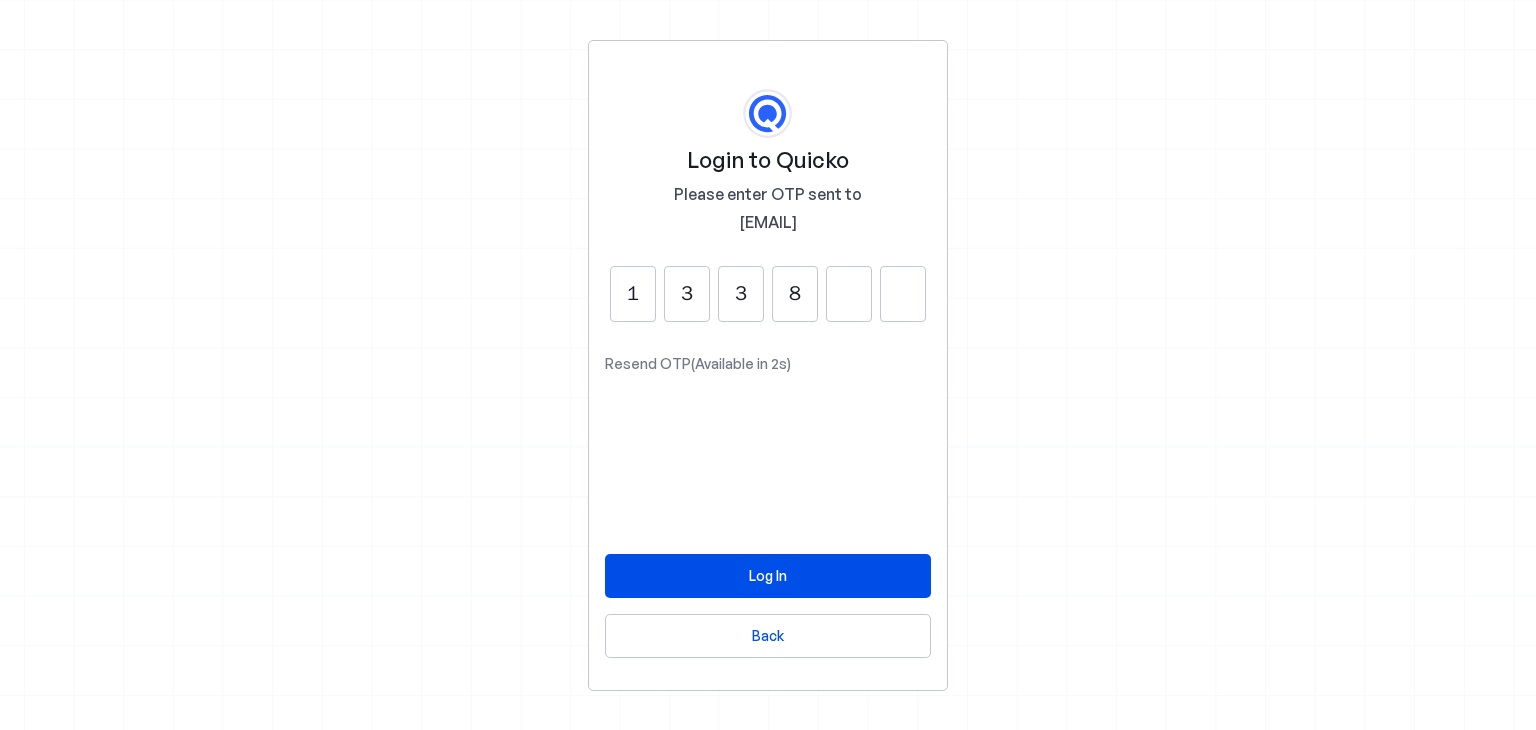 type on "8" 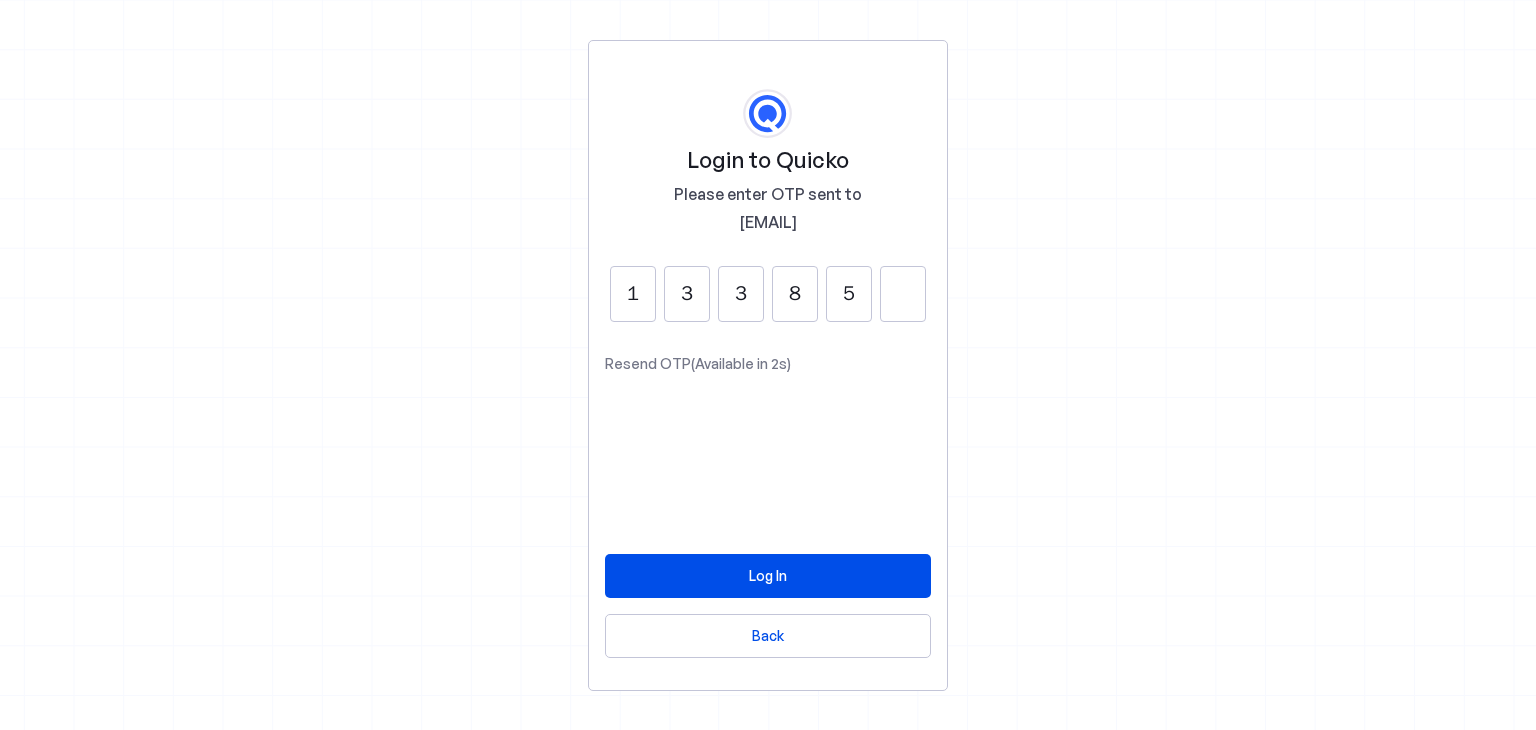 type on "5" 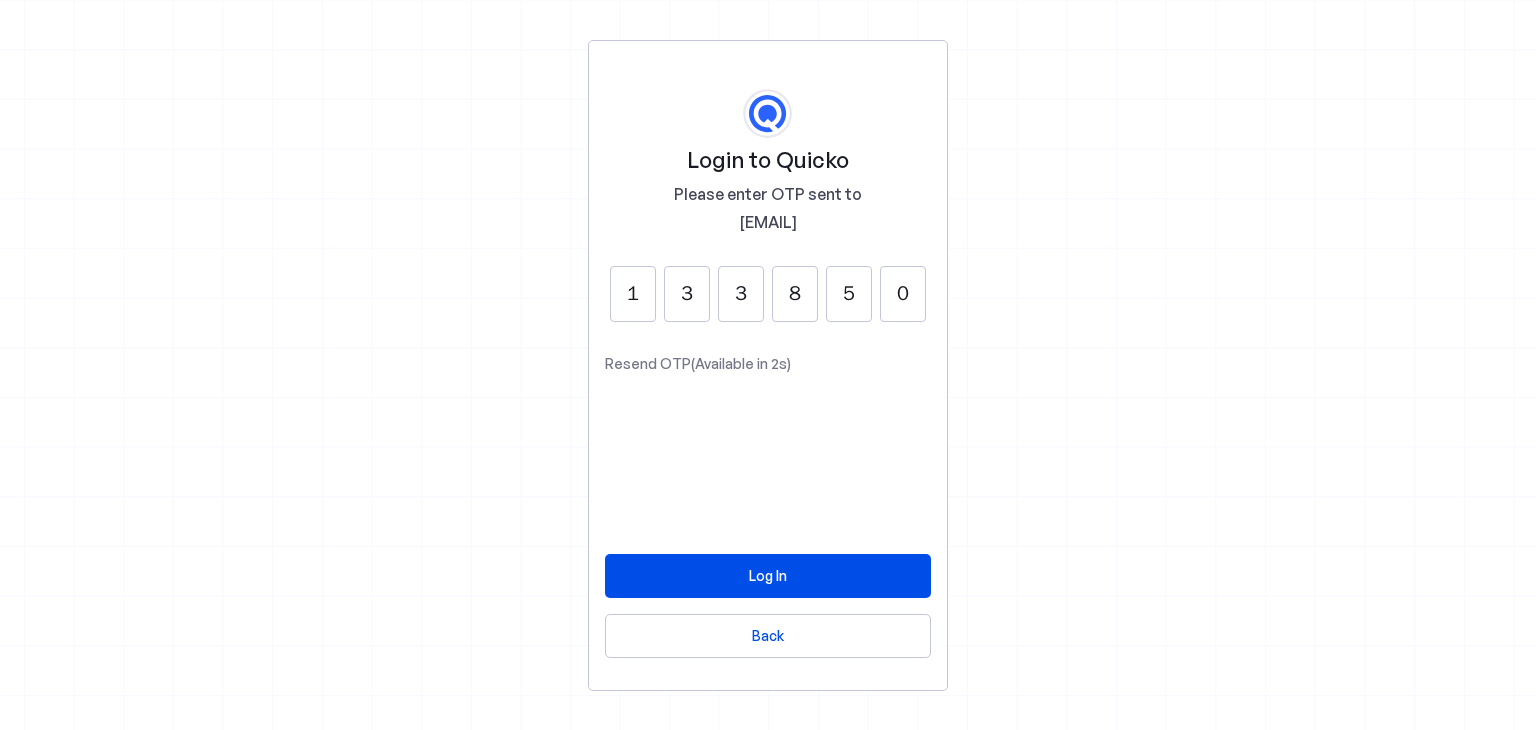 type on "0" 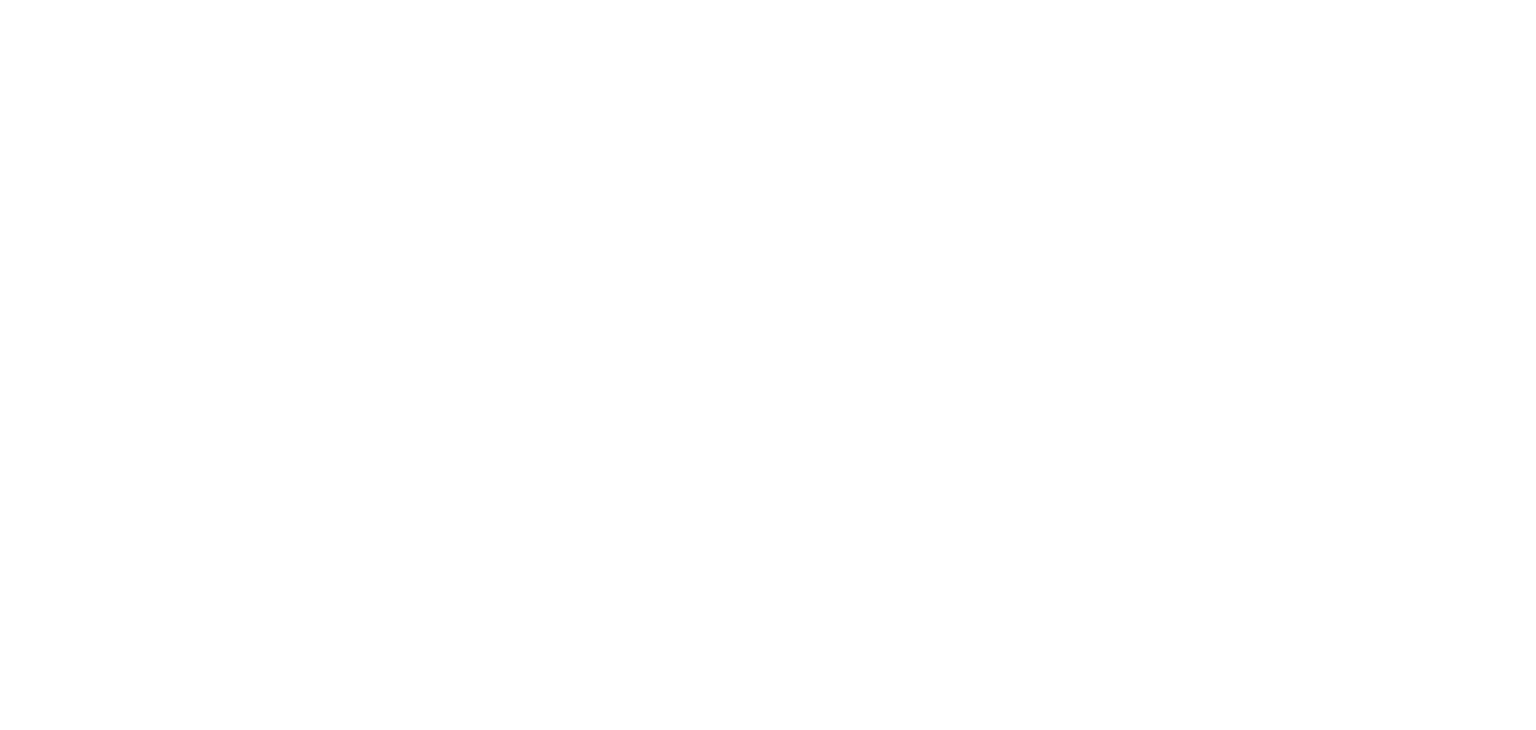 scroll, scrollTop: 0, scrollLeft: 0, axis: both 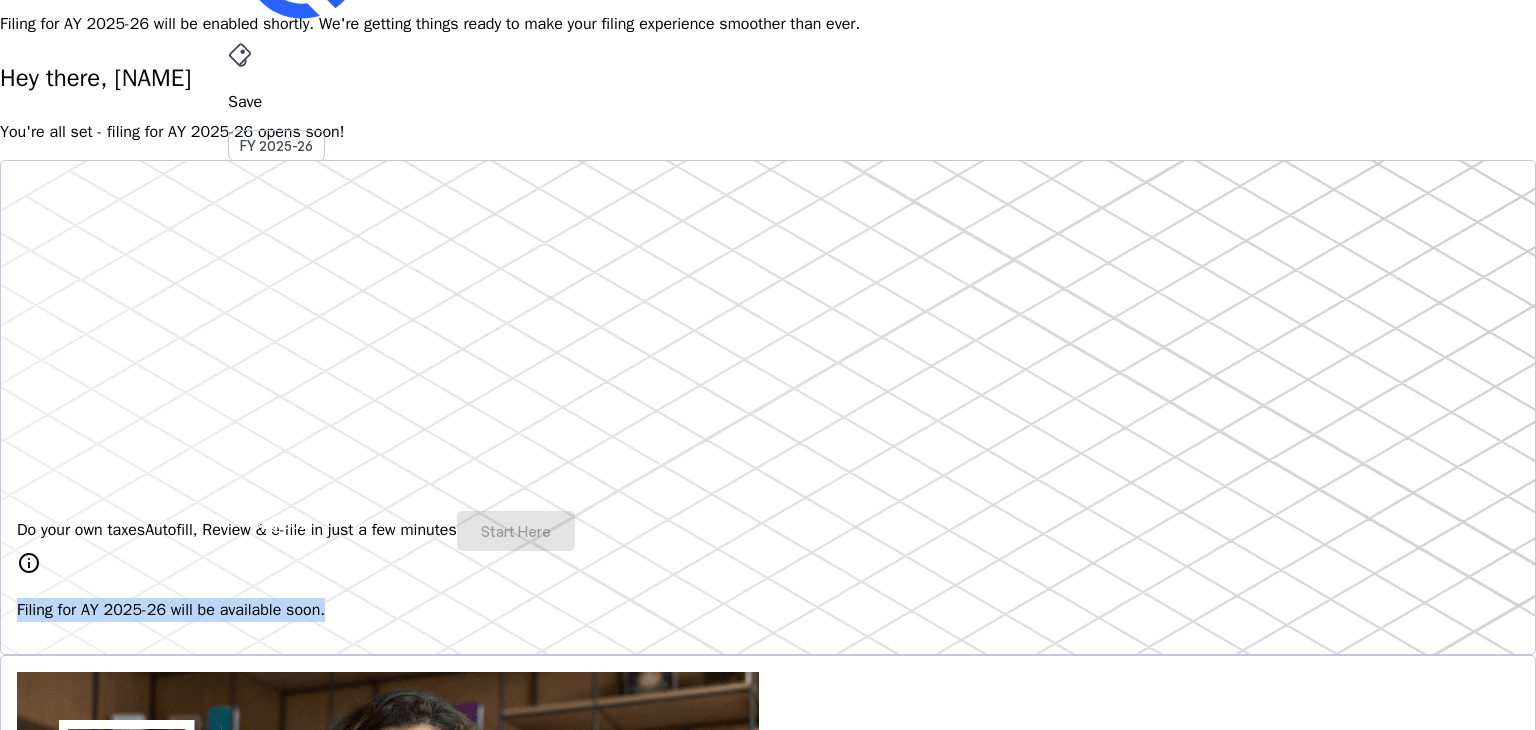 drag, startPoint x: 508, startPoint y: 619, endPoint x: 272, endPoint y: 629, distance: 236.21178 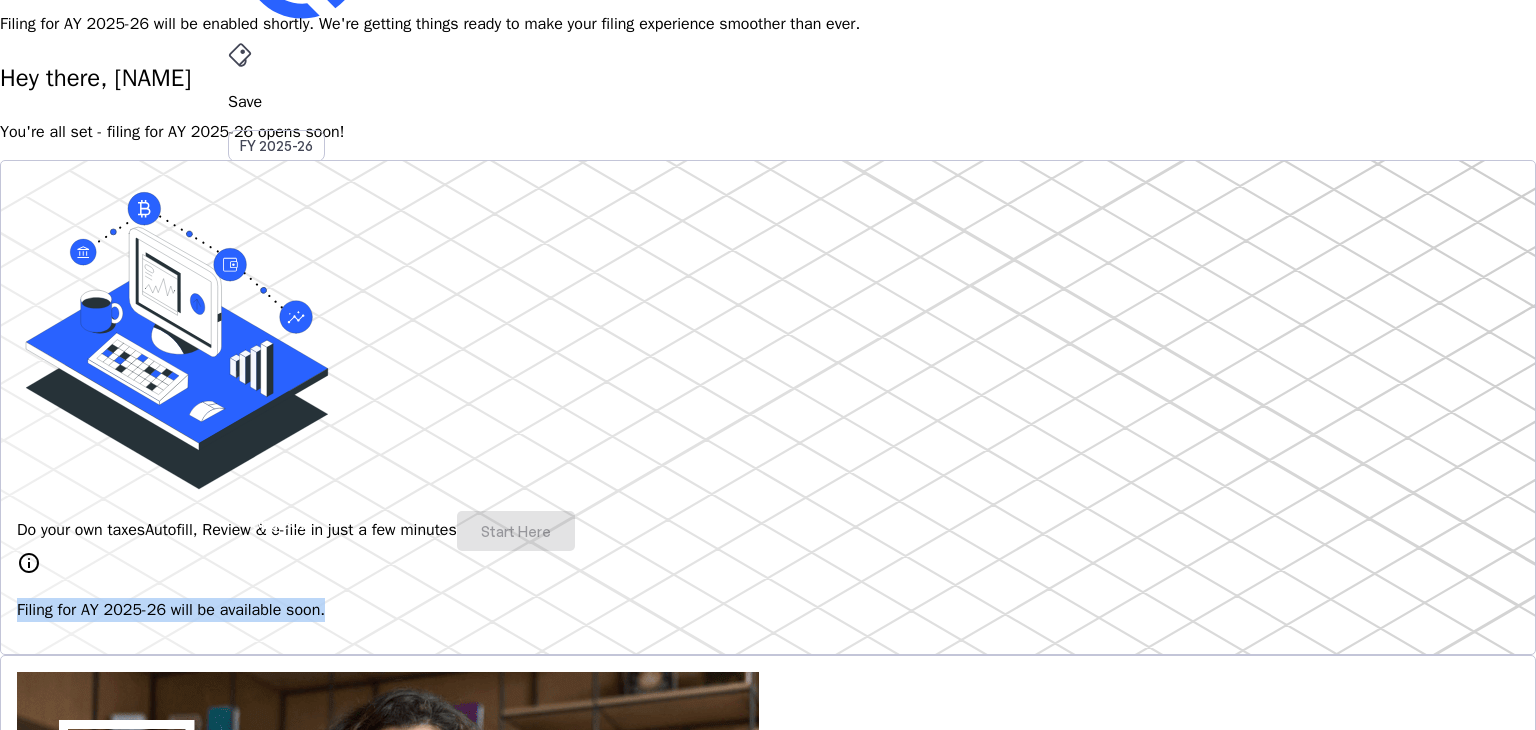 click on "info Filing for AY 2025-26 will be available soon." at bounding box center (768, 586) 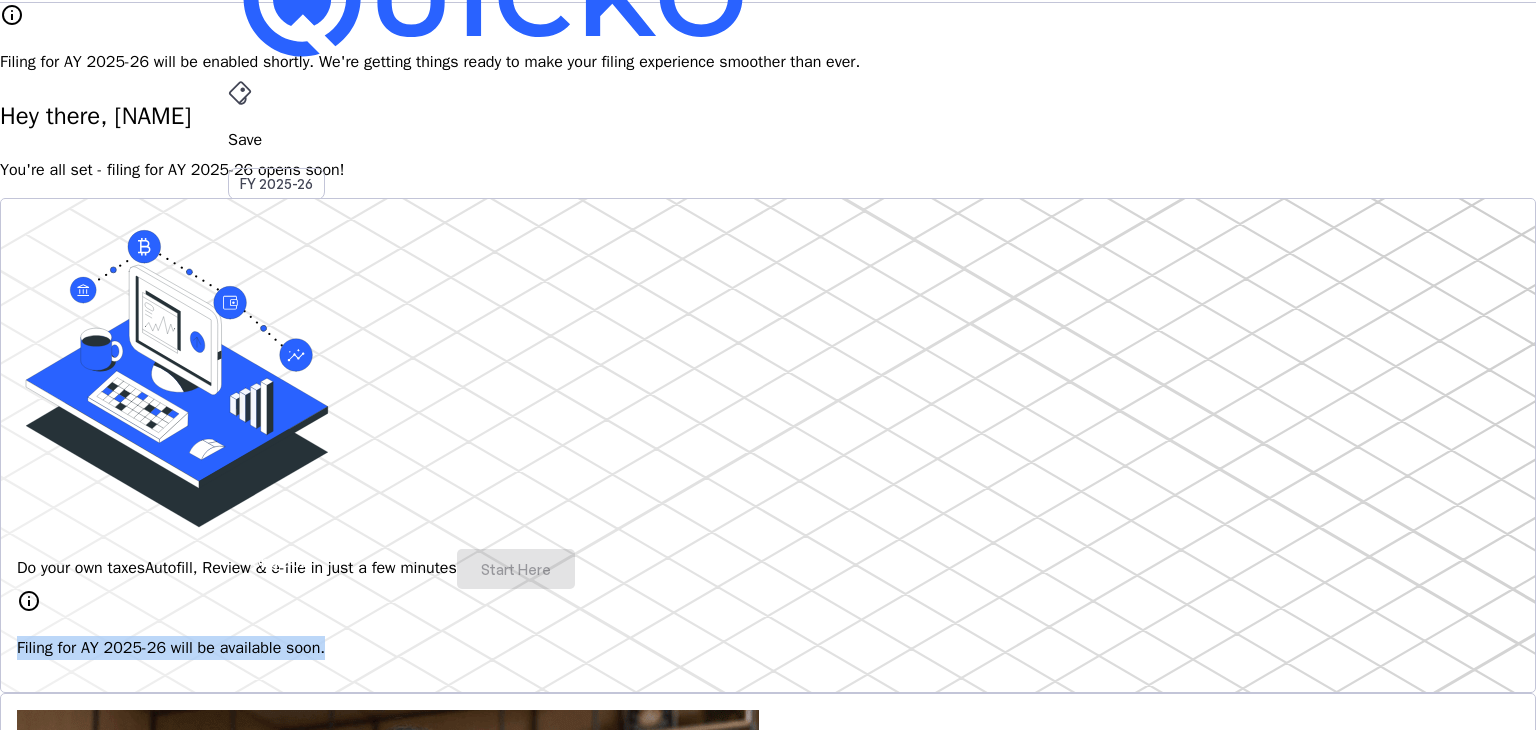 scroll, scrollTop: 0, scrollLeft: 0, axis: both 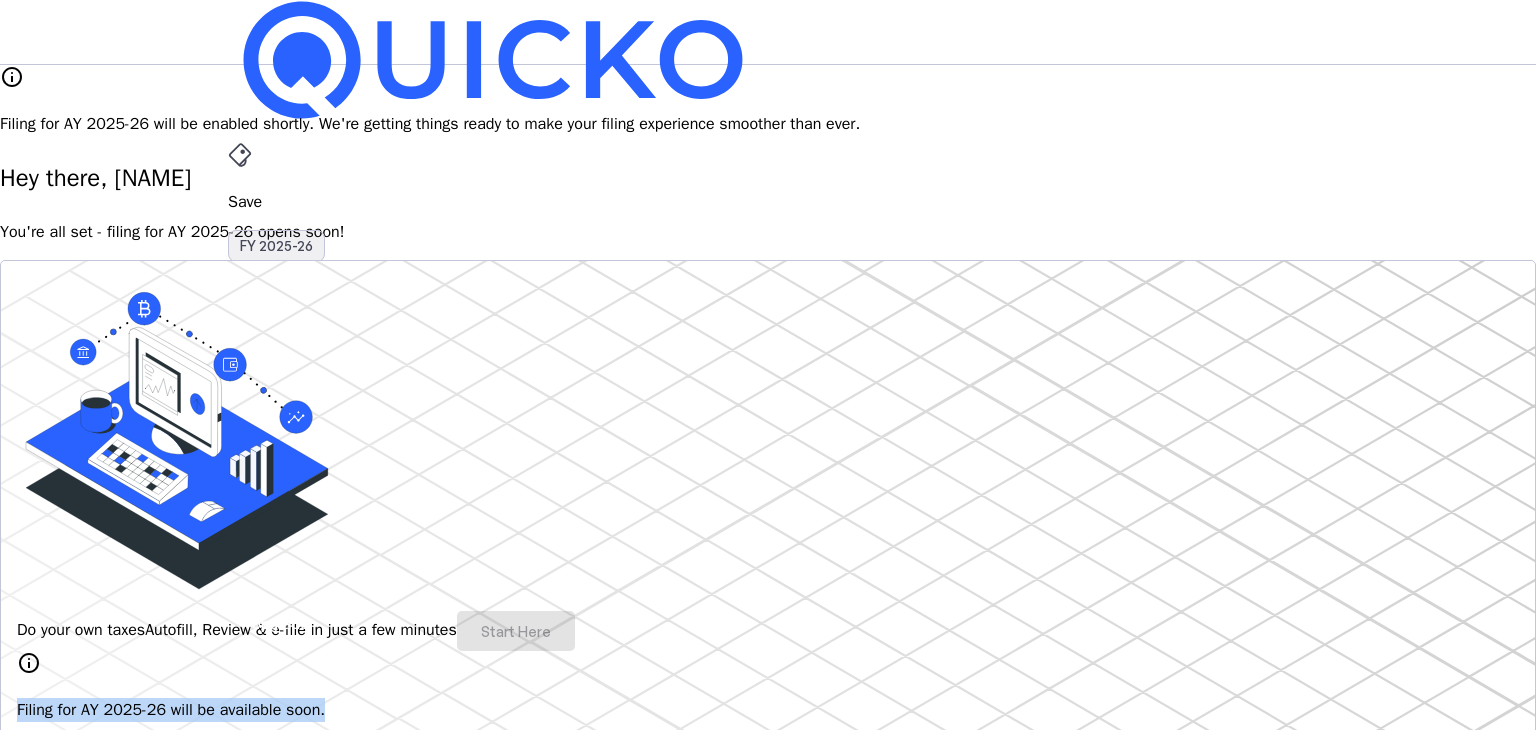 click on "FY 2025-26" at bounding box center (276, 246) 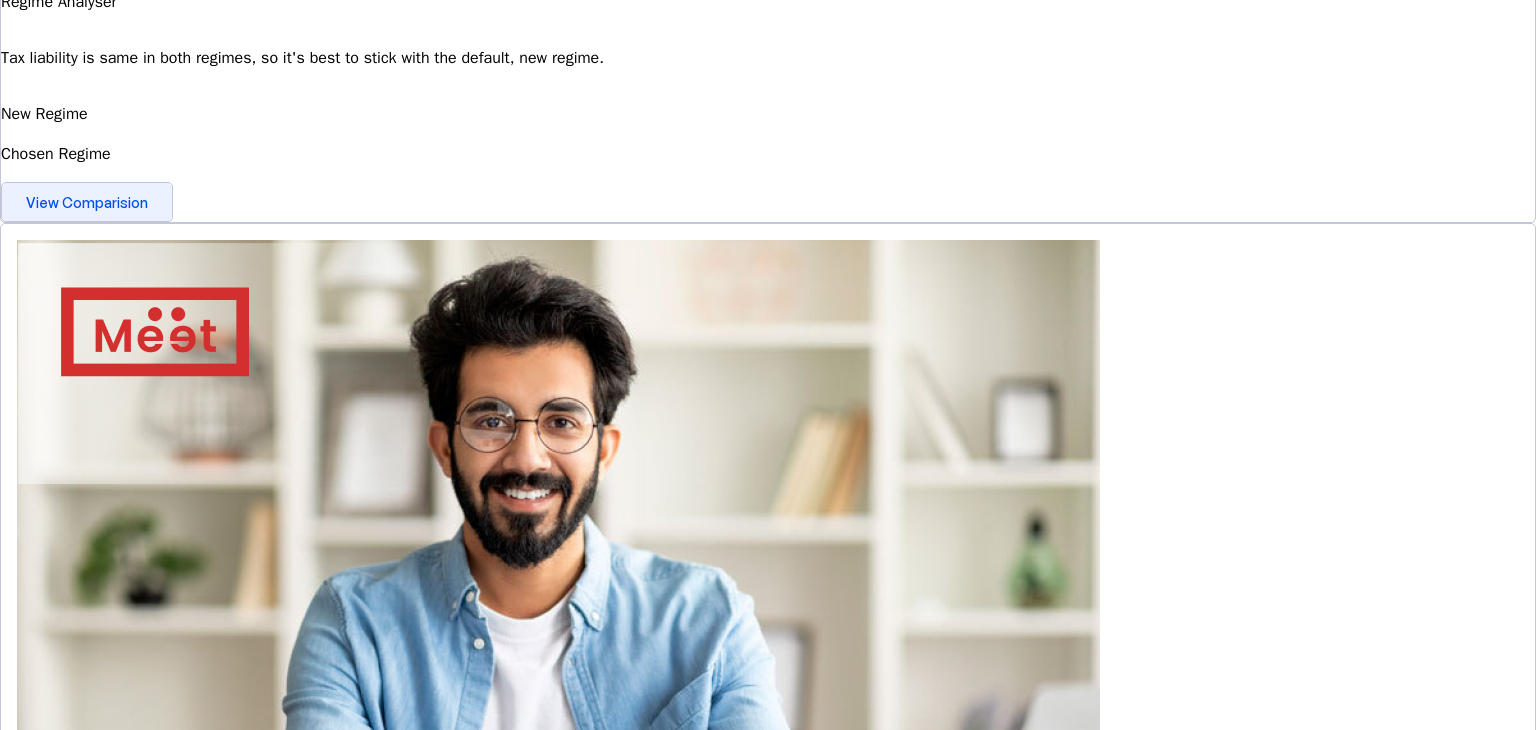scroll, scrollTop: 700, scrollLeft: 0, axis: vertical 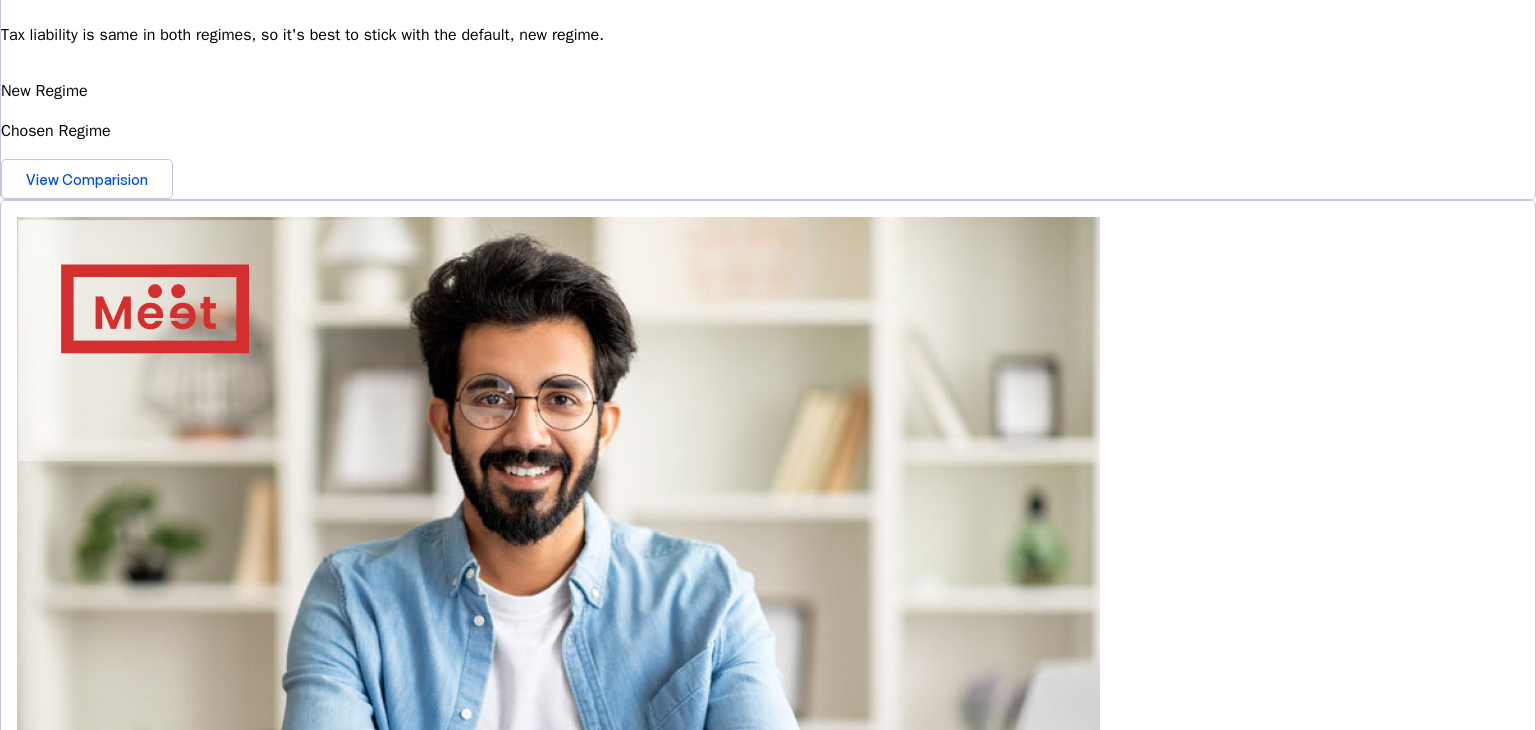 click at bounding box center [76, 2231] 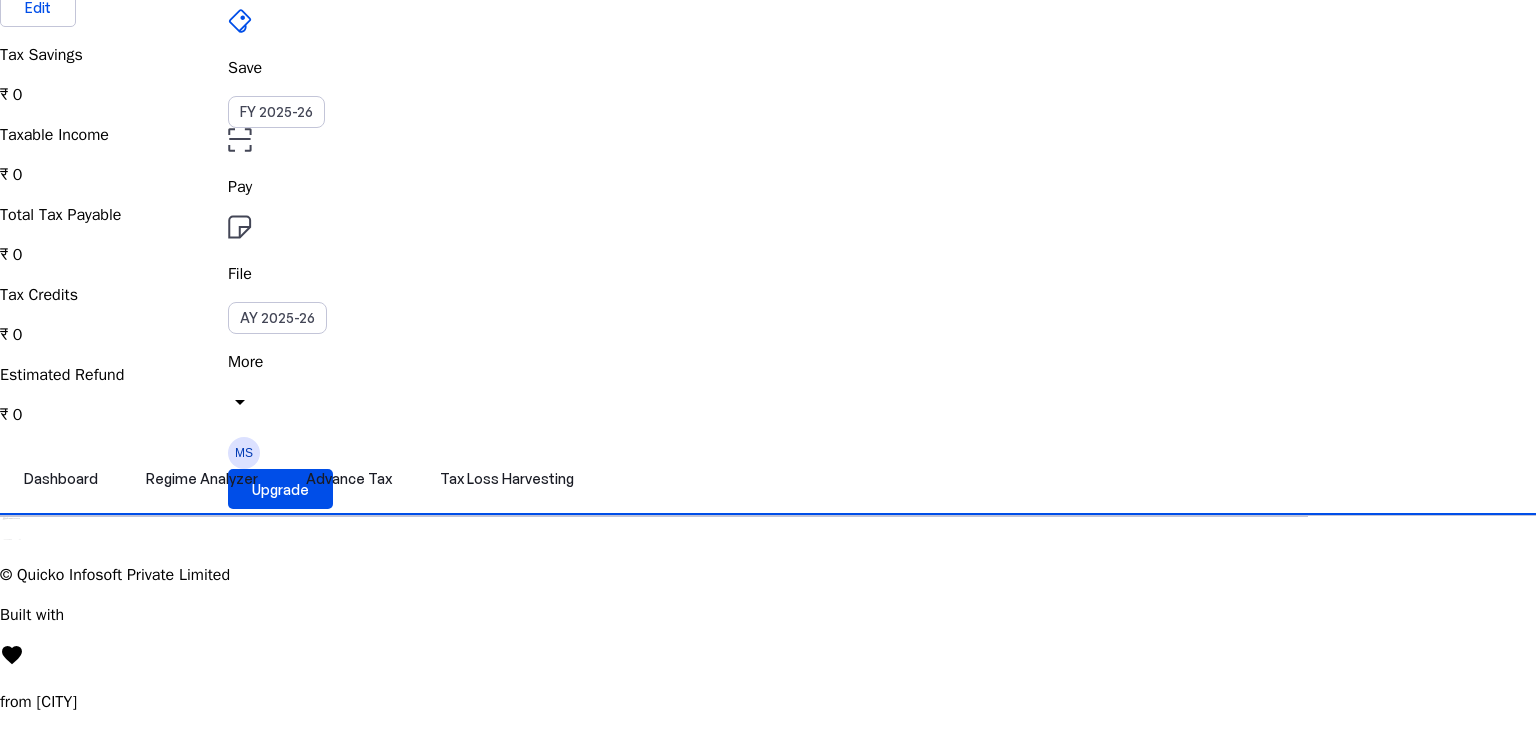 scroll, scrollTop: 1300, scrollLeft: 0, axis: vertical 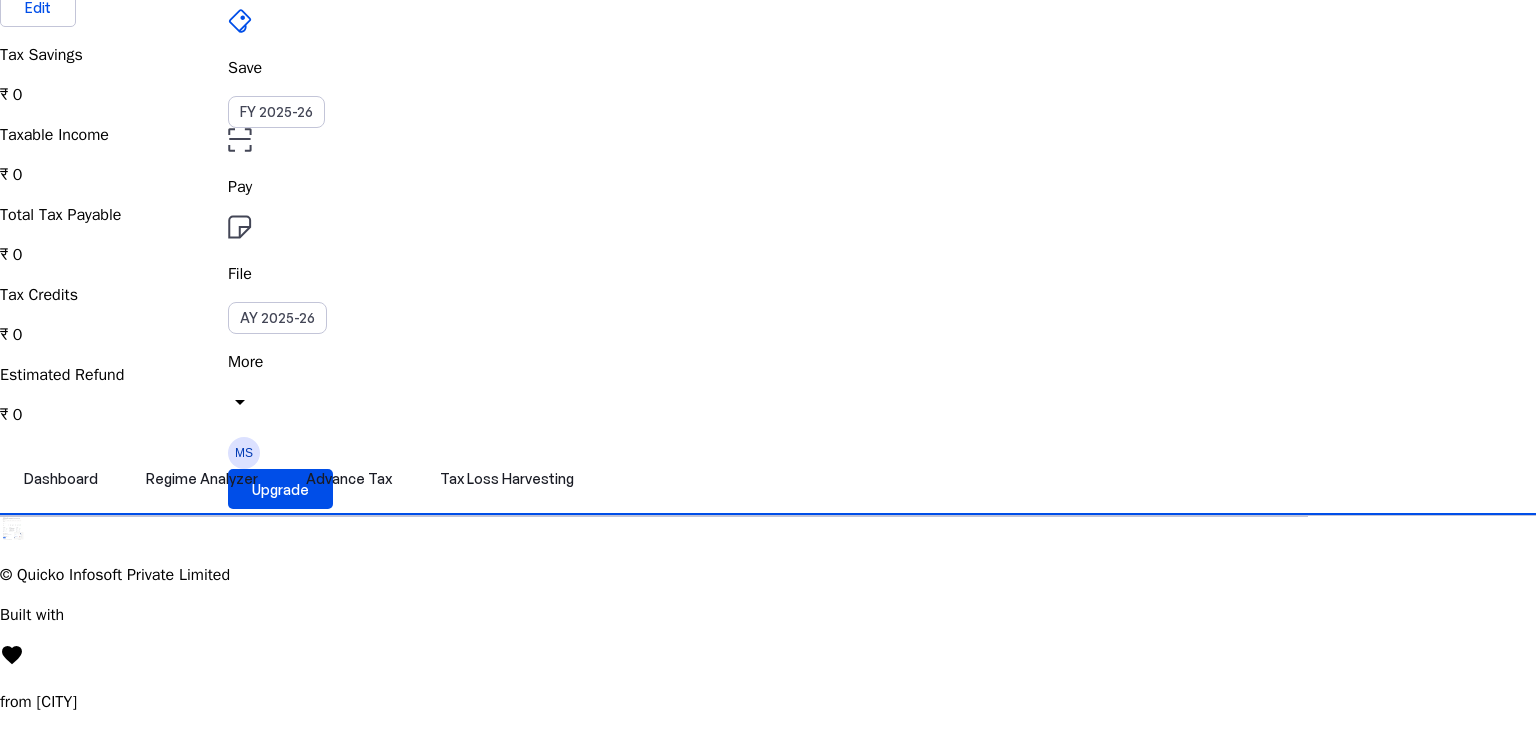 click at bounding box center (4, 537) 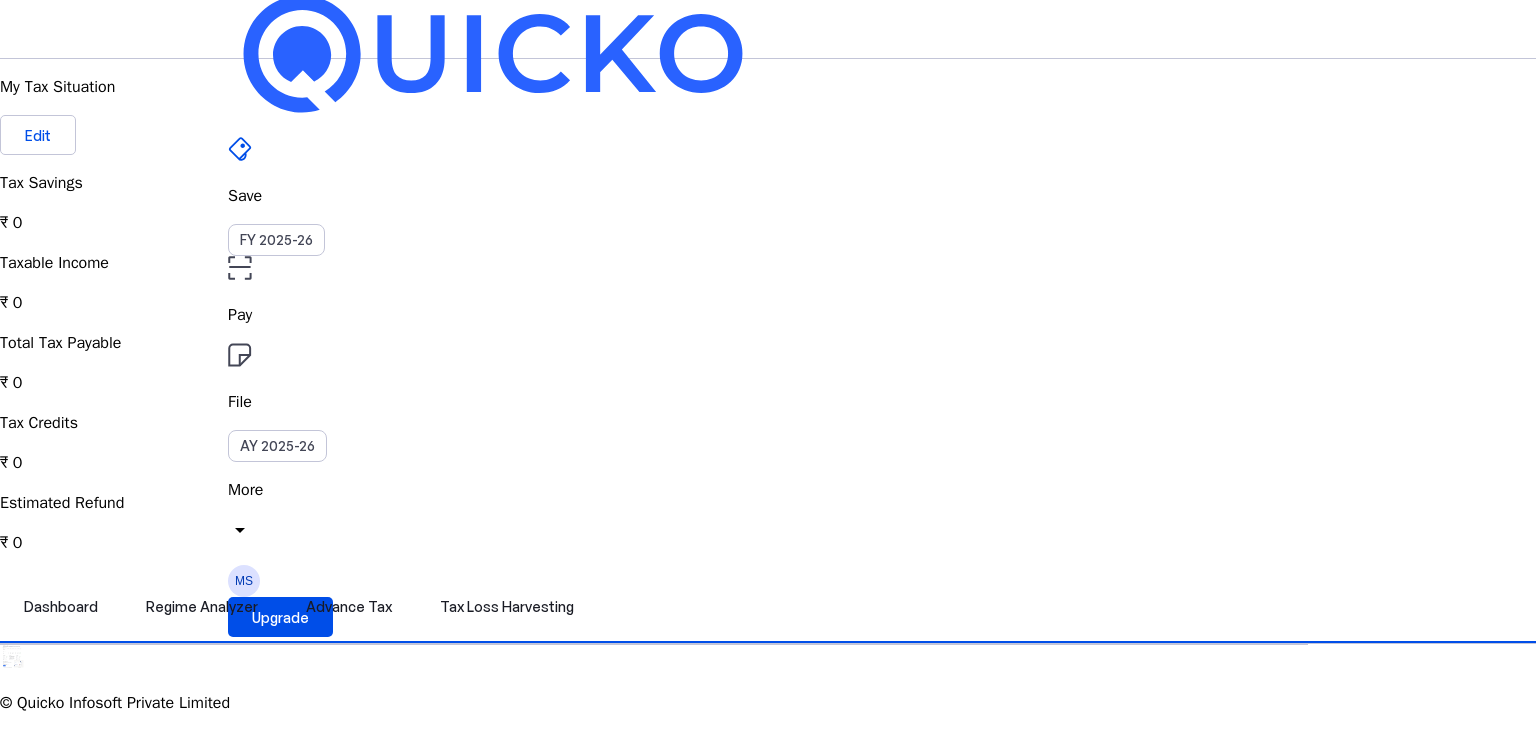 scroll, scrollTop: 0, scrollLeft: 0, axis: both 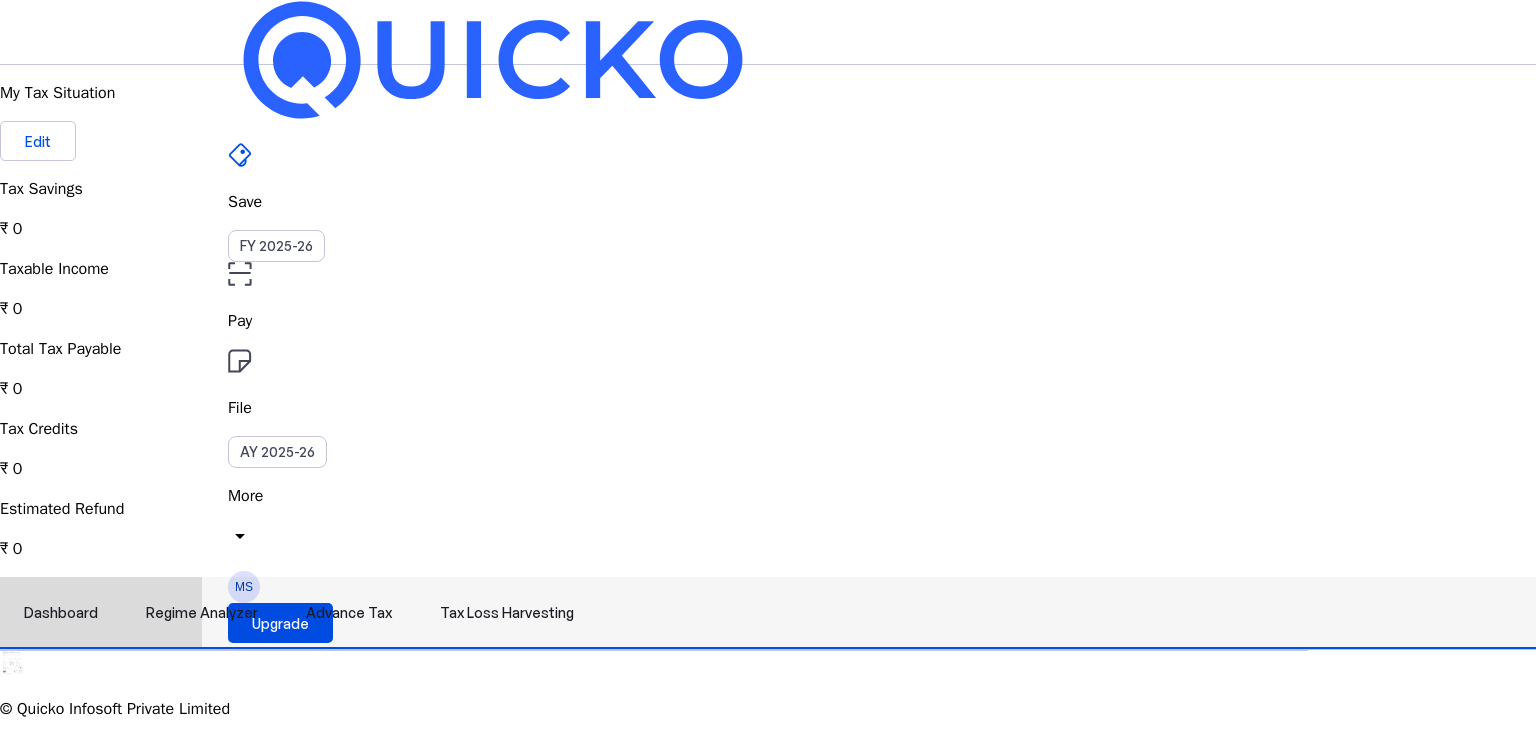 click on "Advance Tax" at bounding box center (349, 613) 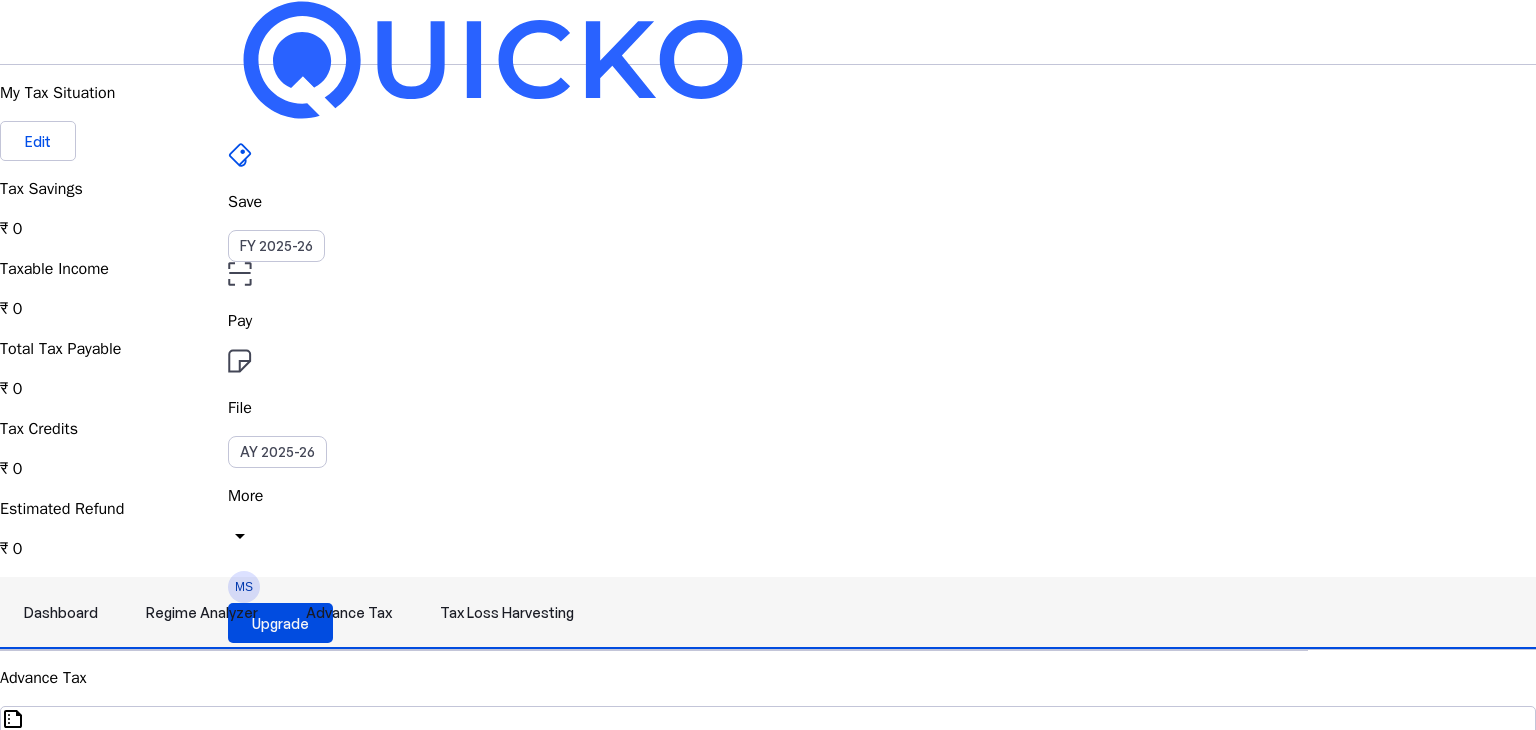 click on "Tax Loss Harvesting" at bounding box center [507, 613] 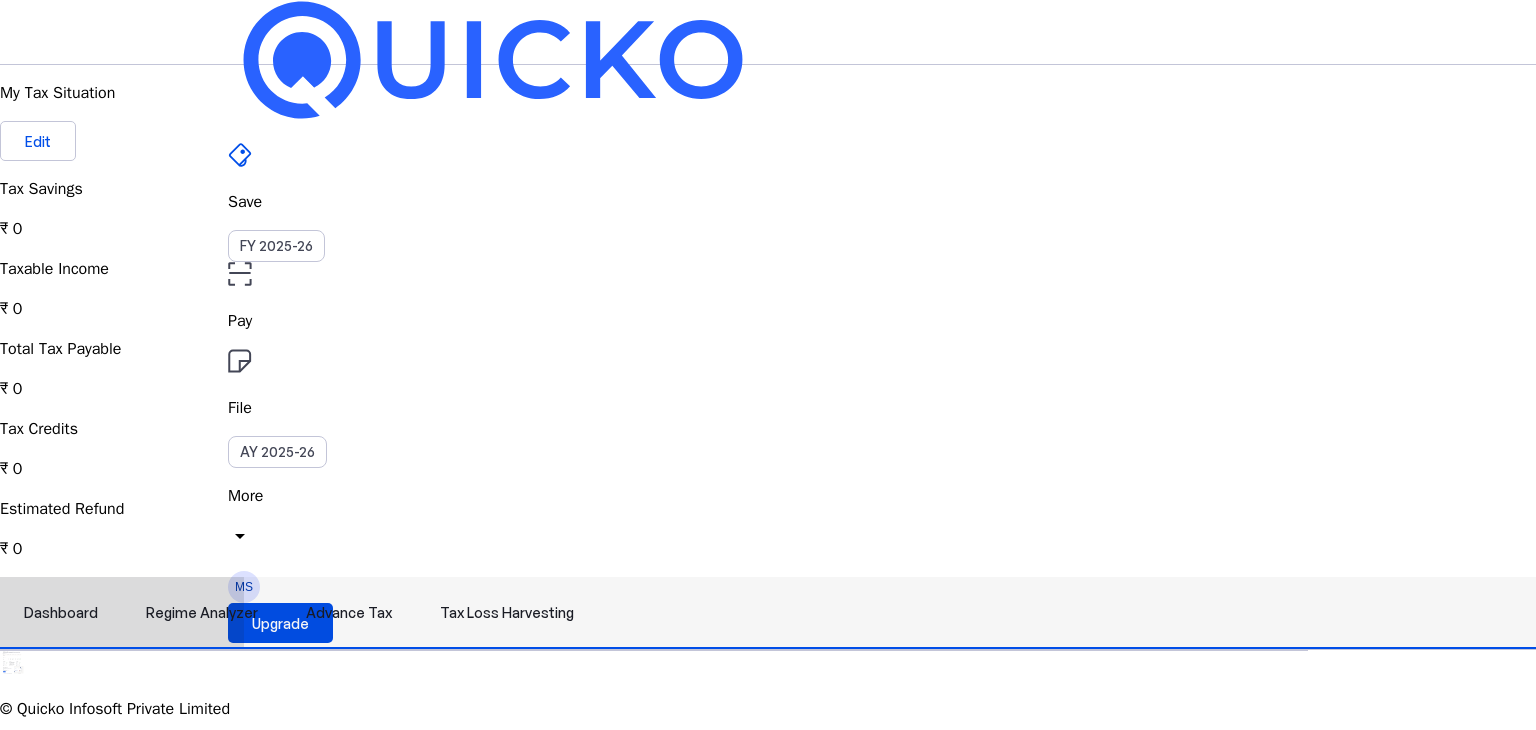 click on "Advance Tax" at bounding box center [349, 613] 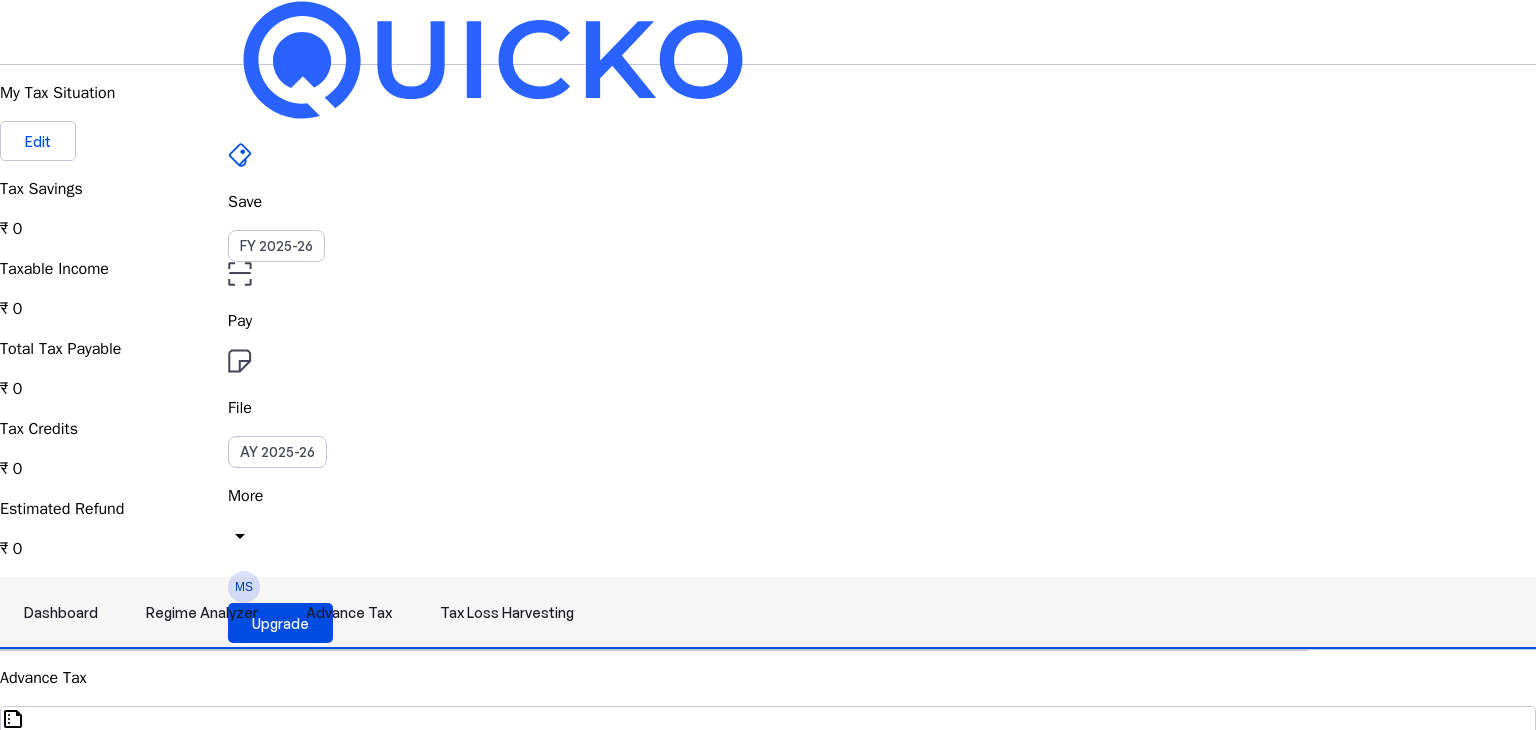 click on "Regime Analyzer" at bounding box center [202, 613] 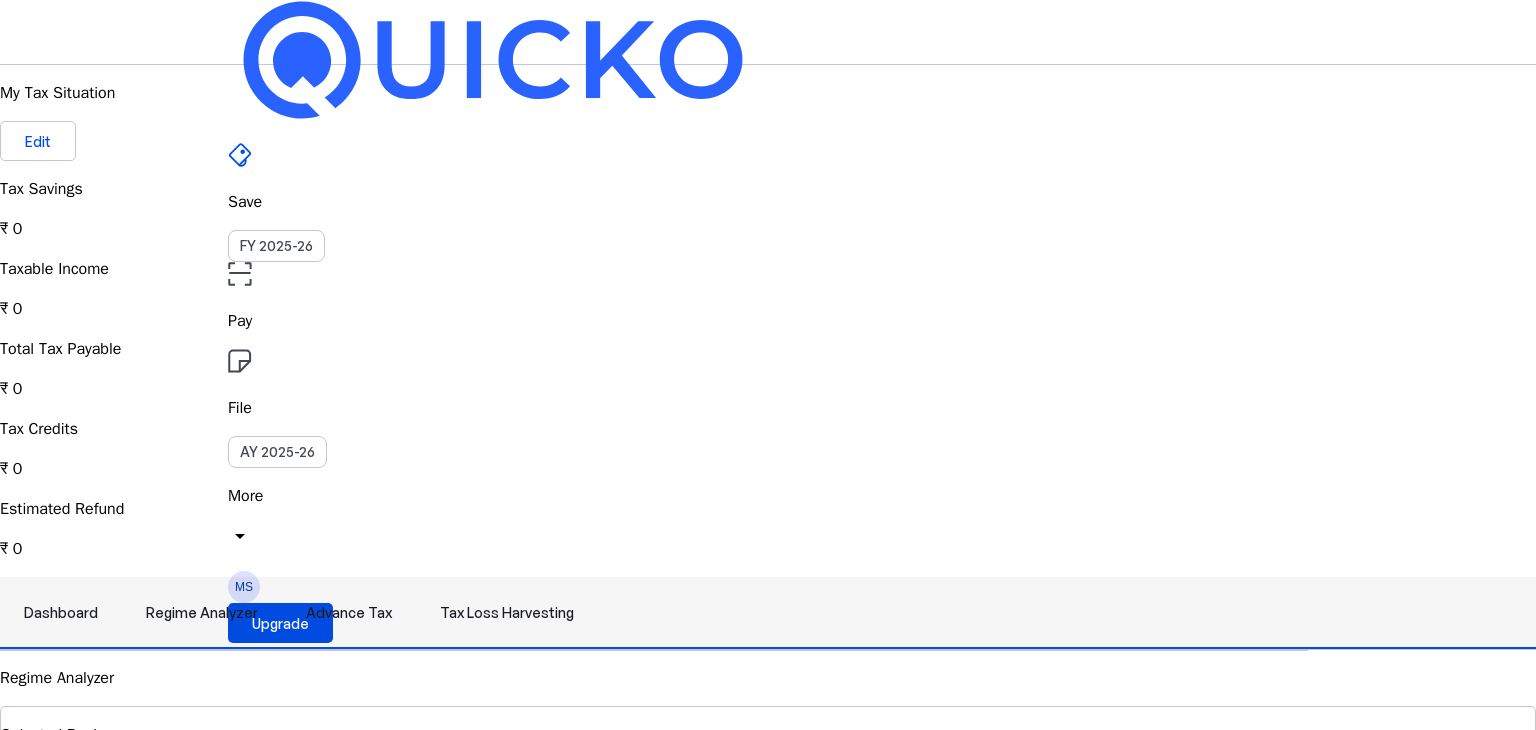 click on "Dashboard" at bounding box center (61, 613) 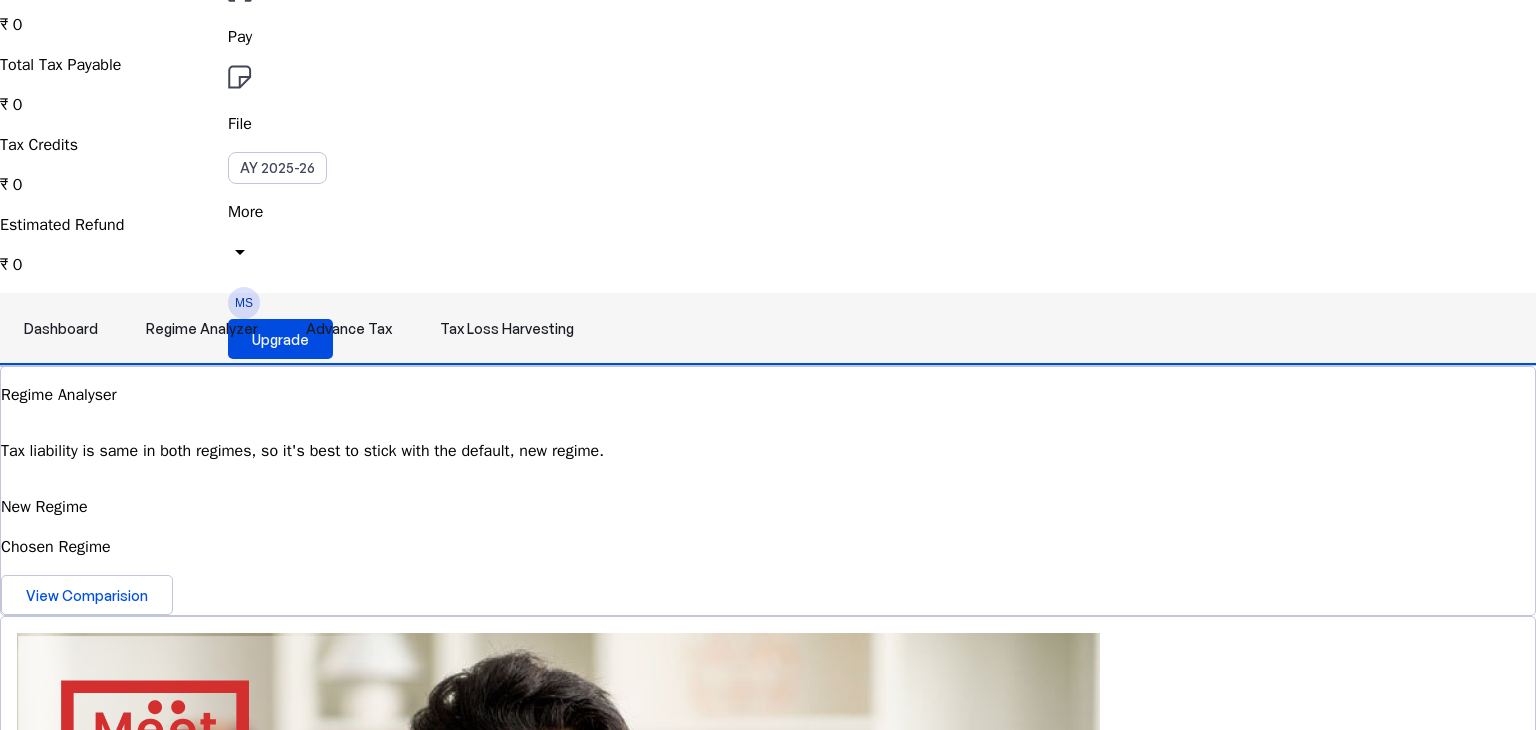 scroll, scrollTop: 300, scrollLeft: 0, axis: vertical 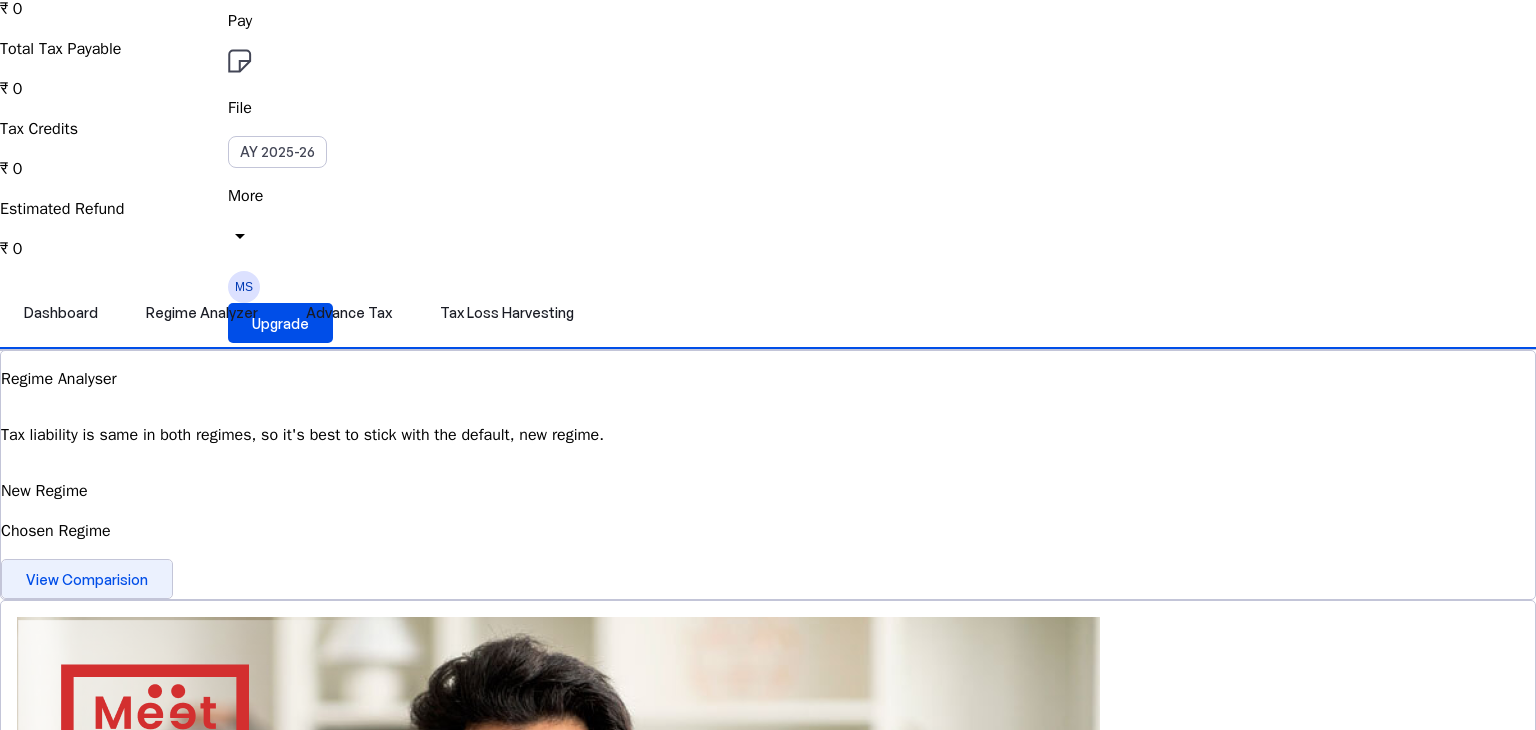 click at bounding box center (87, 579) 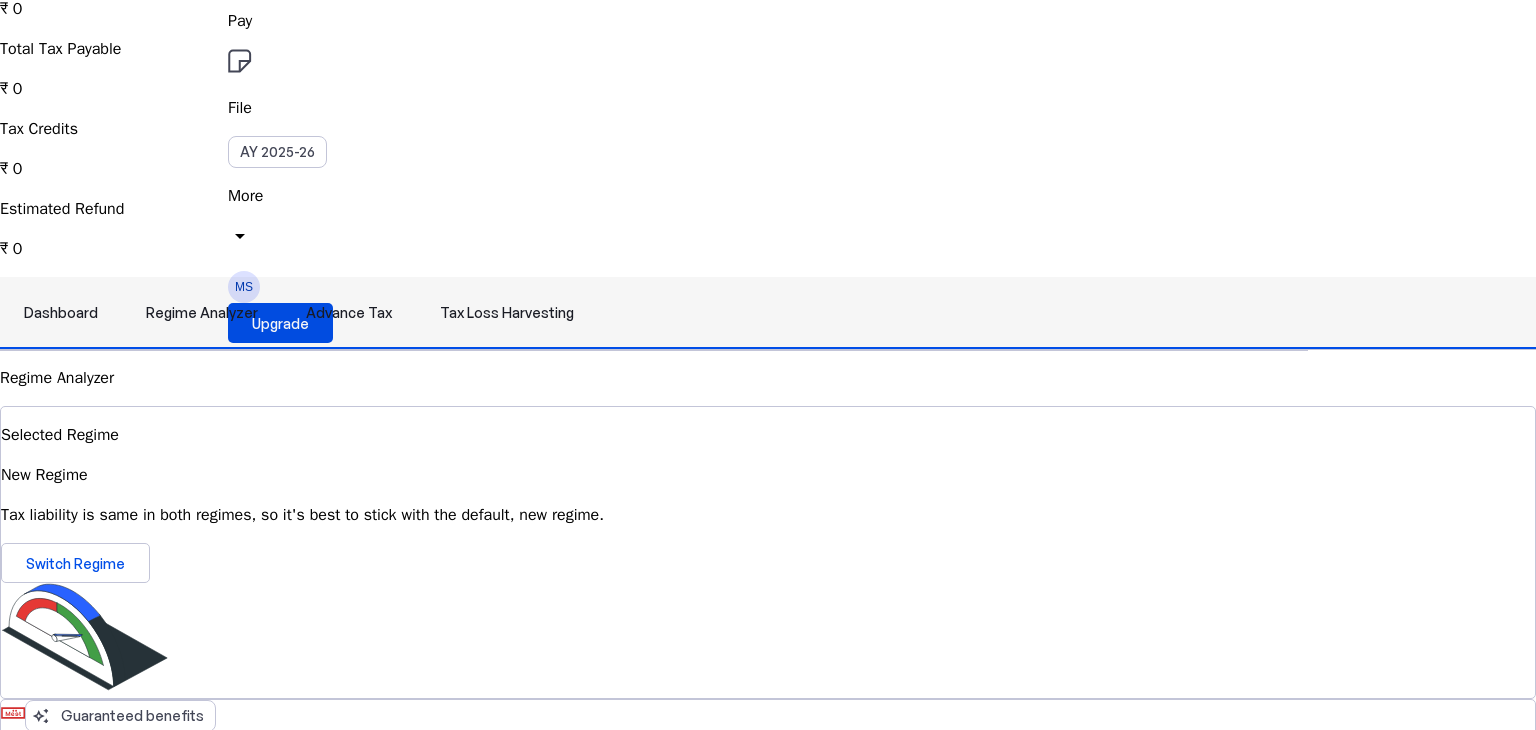 scroll, scrollTop: 0, scrollLeft: 0, axis: both 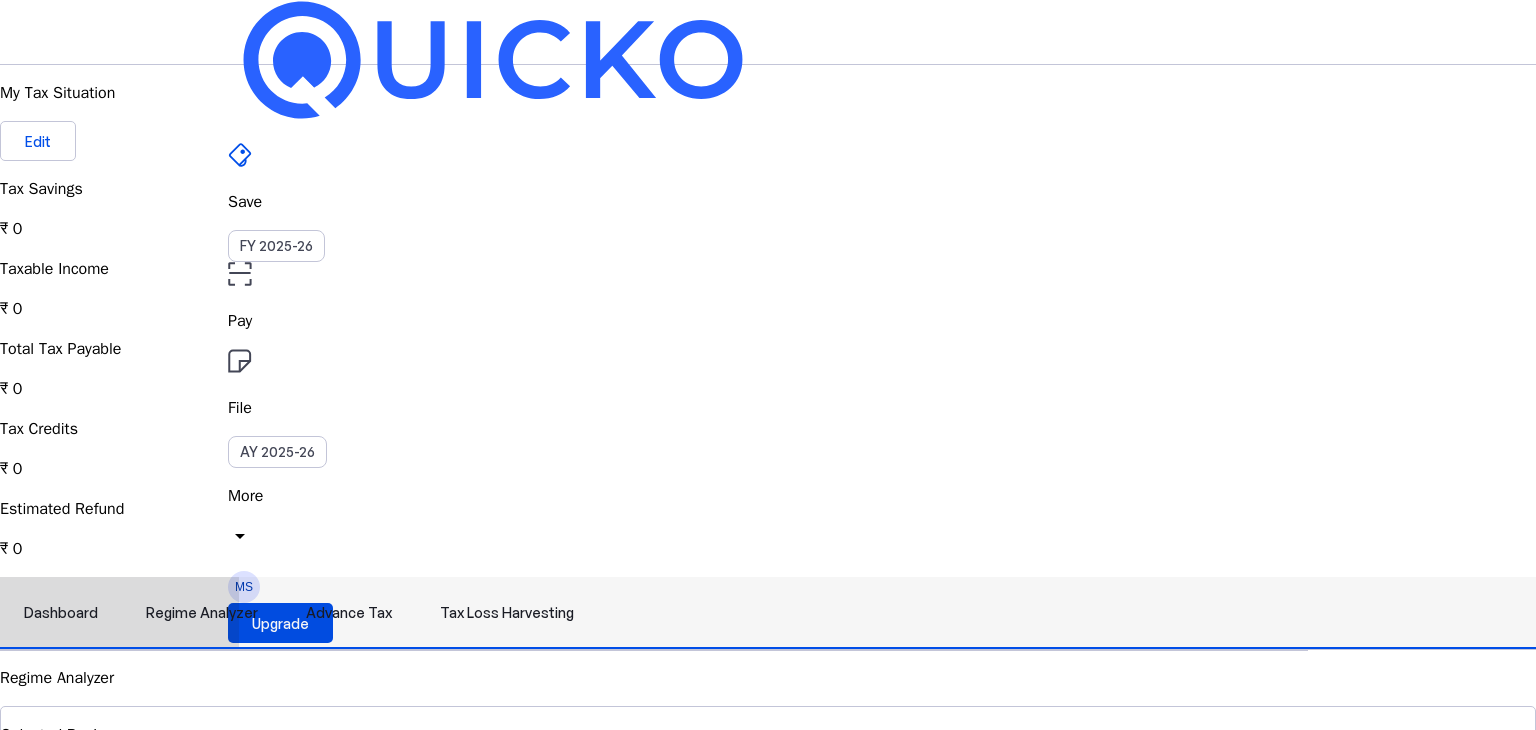click on "Regime Analyzer" at bounding box center (202, 613) 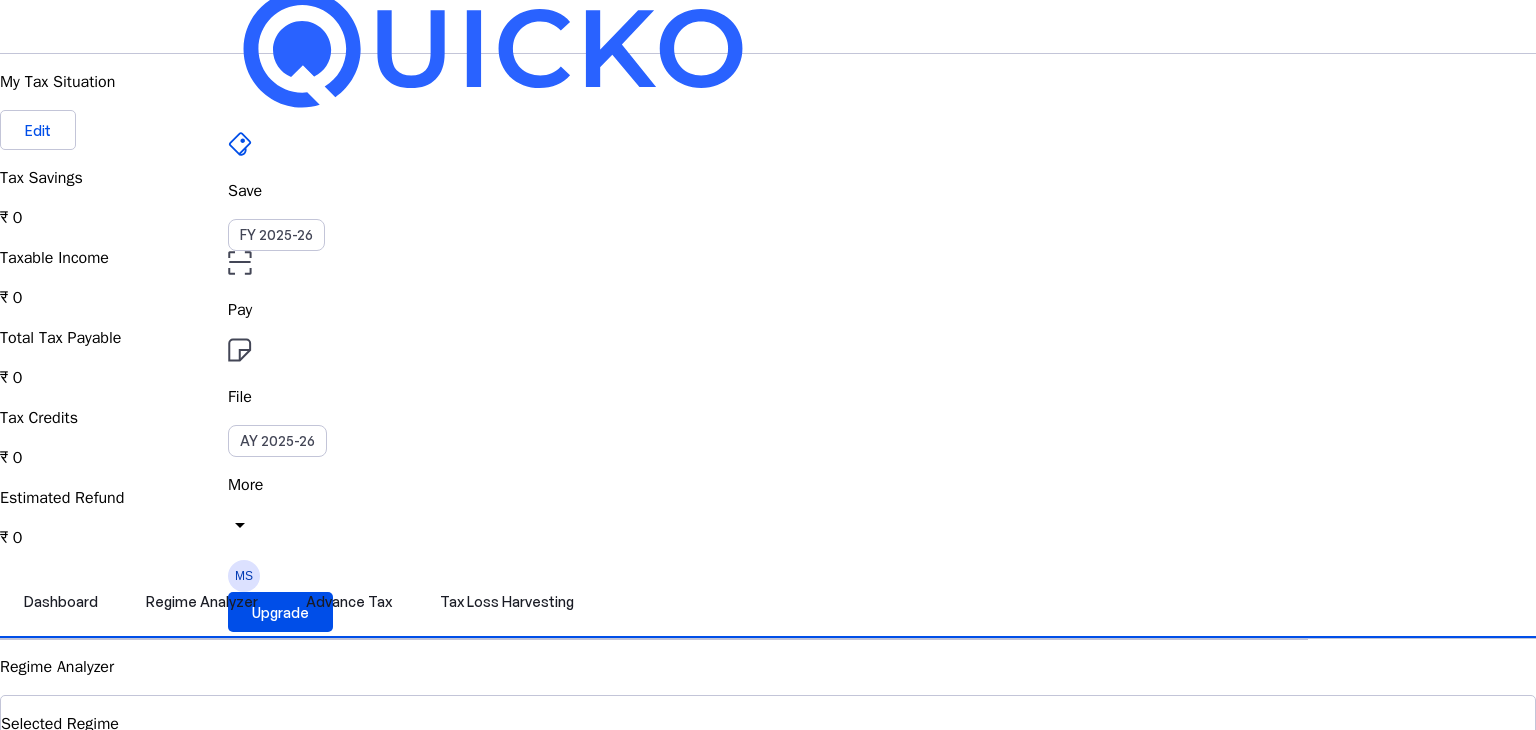 scroll, scrollTop: 0, scrollLeft: 0, axis: both 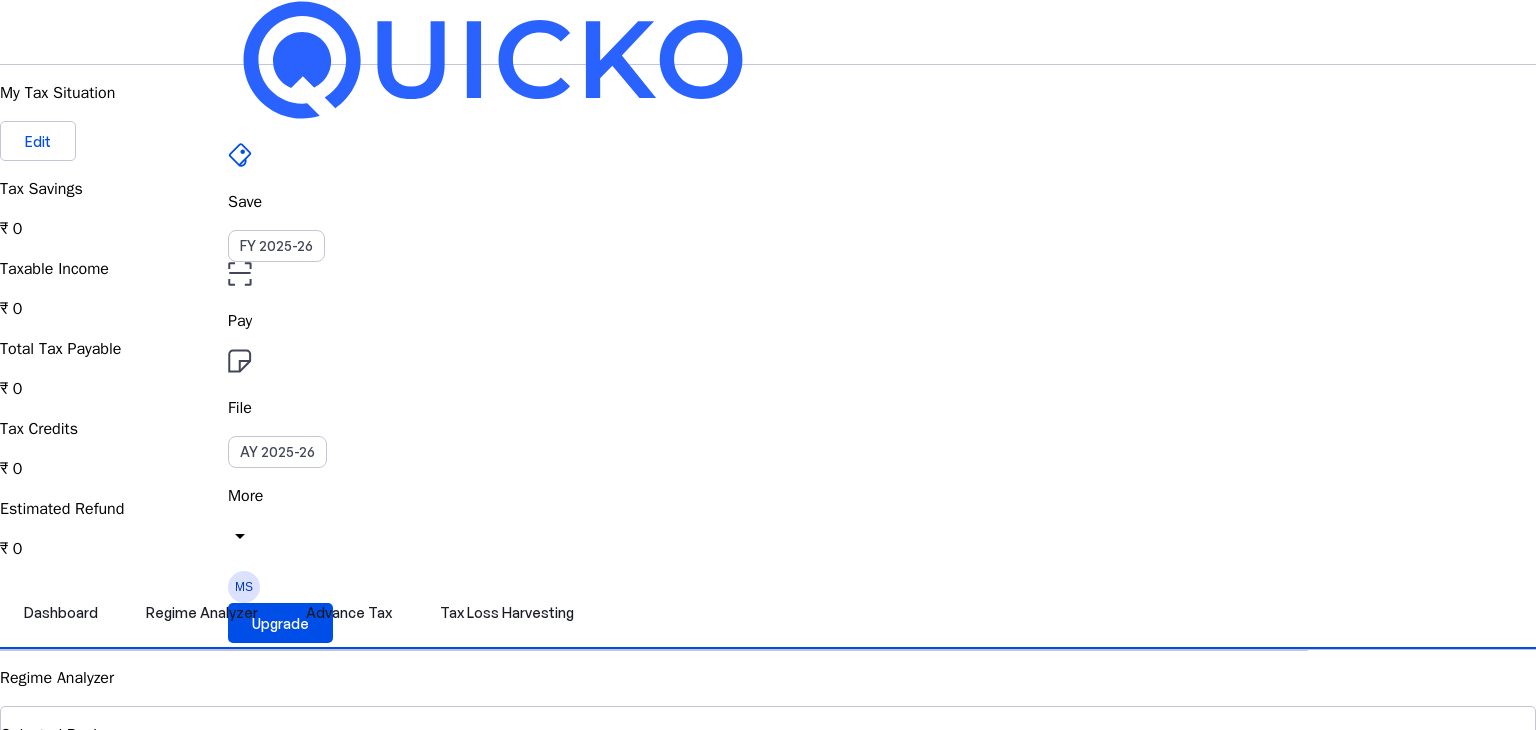 click on "Save FY 2025-26  Pay   File AY 2025-26  More  arrow_drop_down  MS   Upgrade" at bounding box center (768, 32) 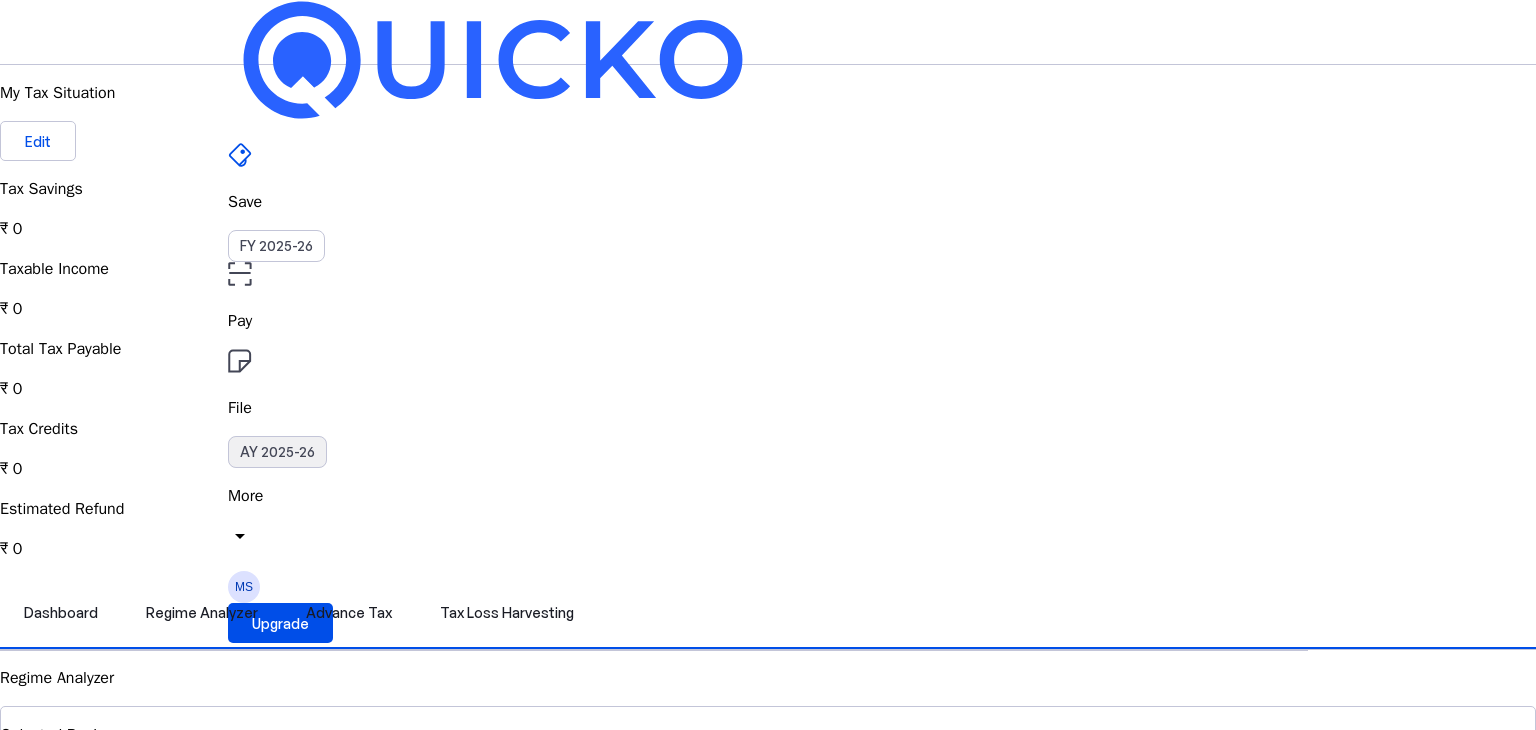 click on "AY 2025-26" at bounding box center [277, 452] 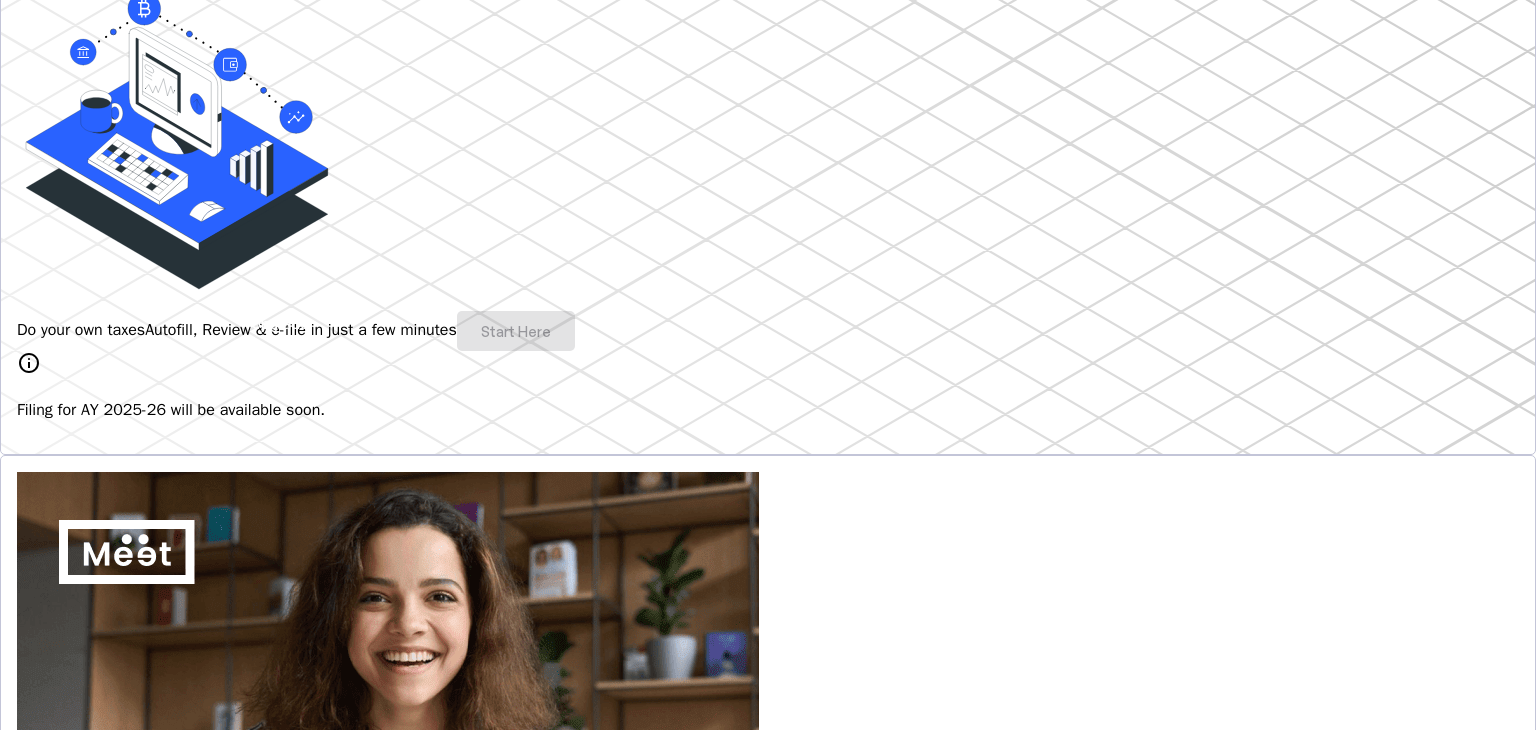 scroll, scrollTop: 0, scrollLeft: 0, axis: both 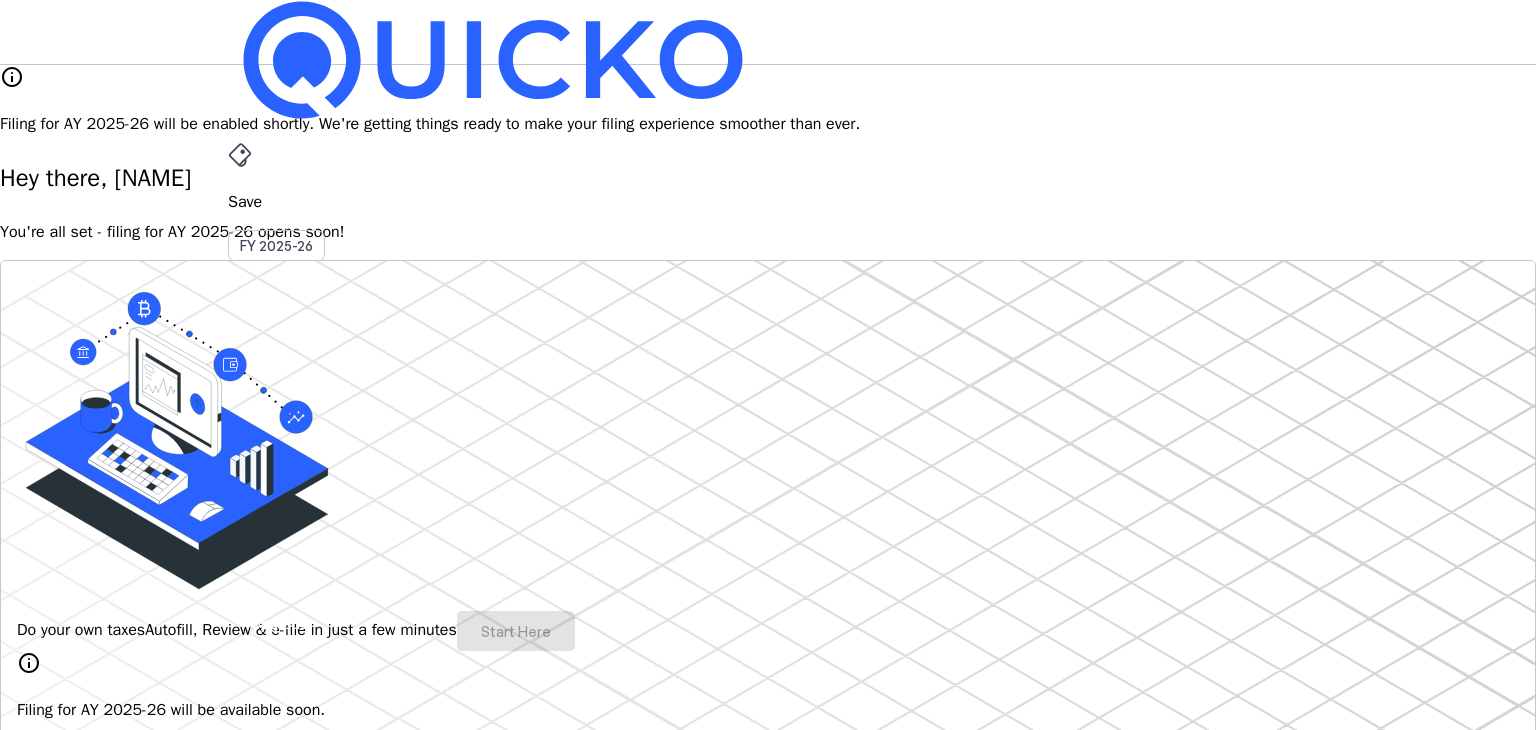 click on "File" at bounding box center [768, 408] 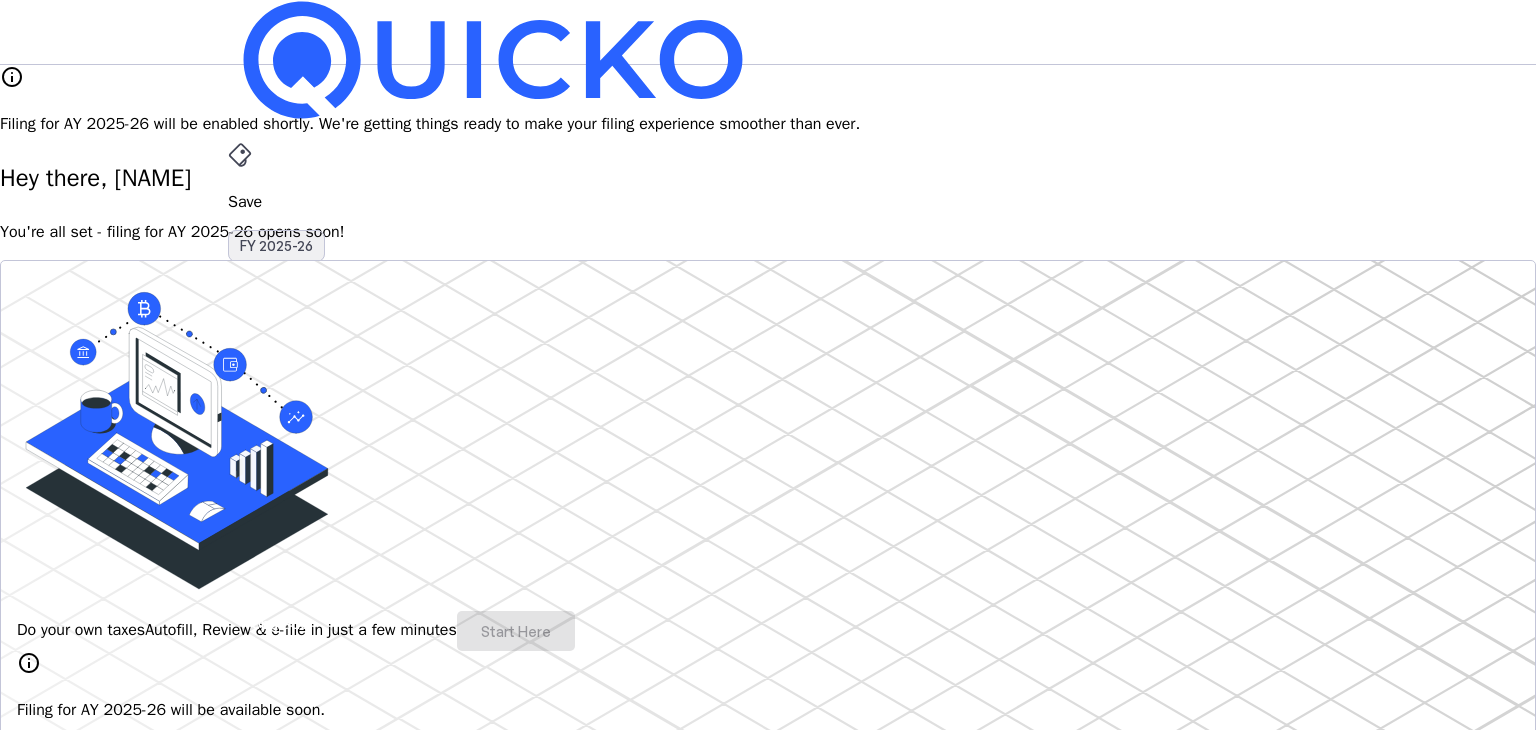 click on "FY 2025-26" at bounding box center (276, 246) 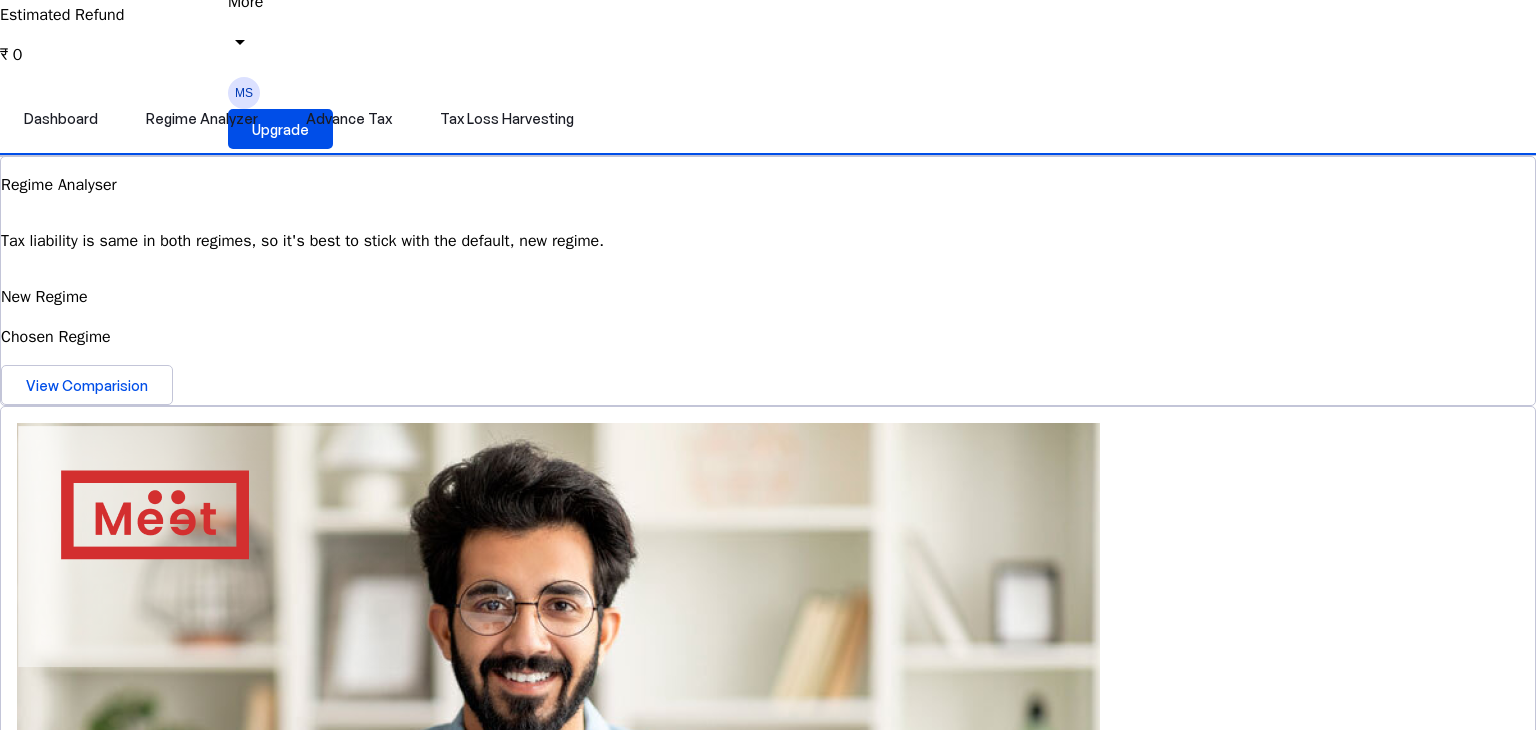 scroll, scrollTop: 500, scrollLeft: 0, axis: vertical 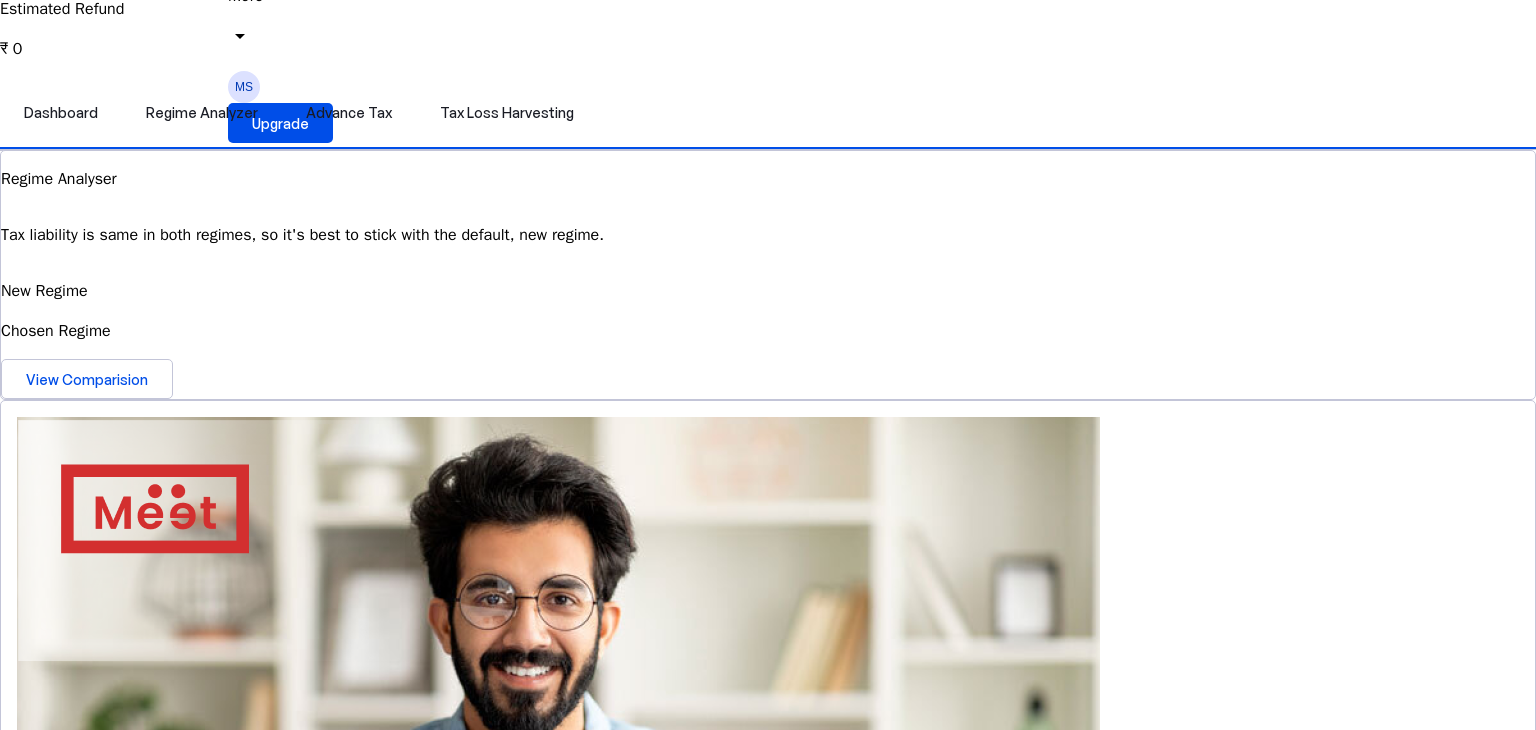 click on "View Simulator" at bounding box center [76, 2431] 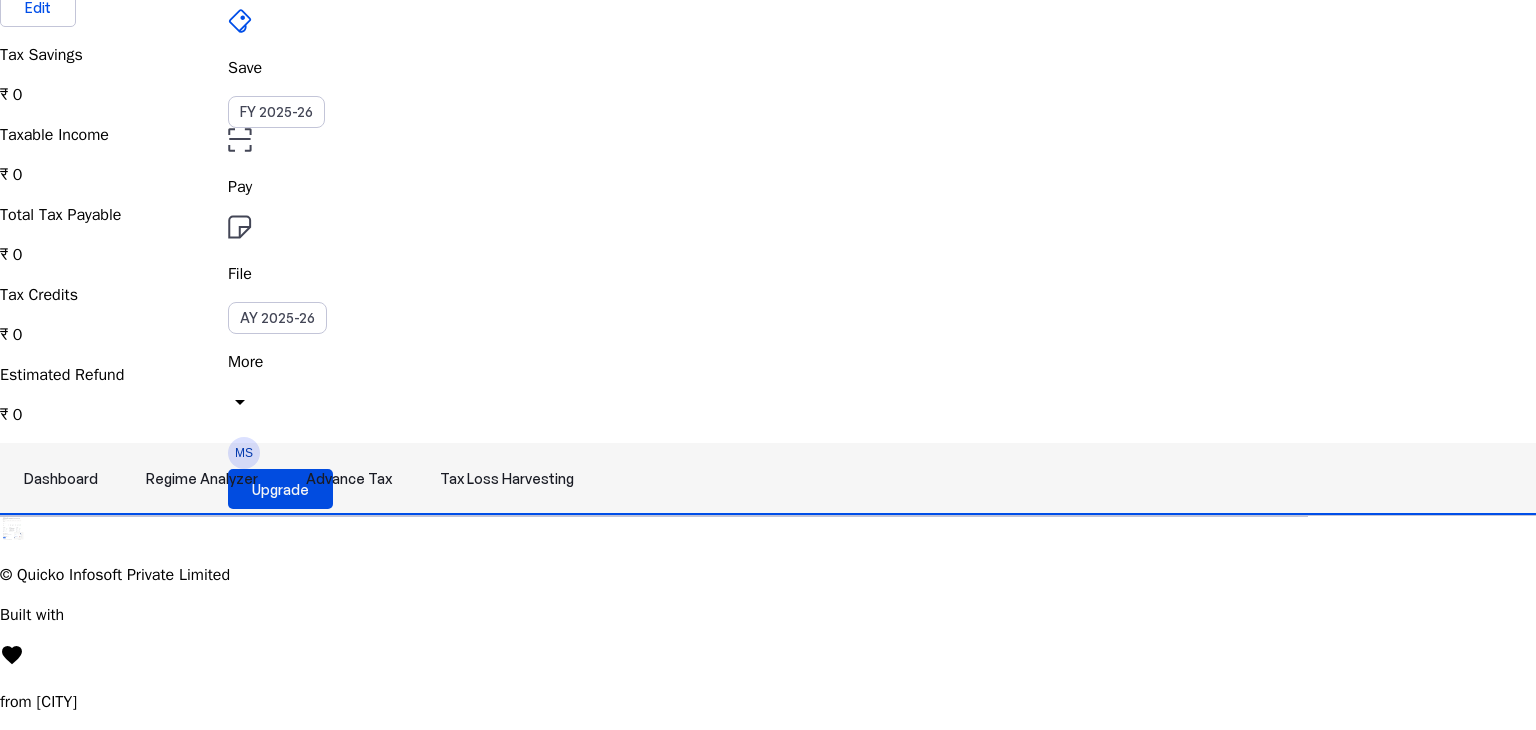 scroll, scrollTop: 0, scrollLeft: 0, axis: both 